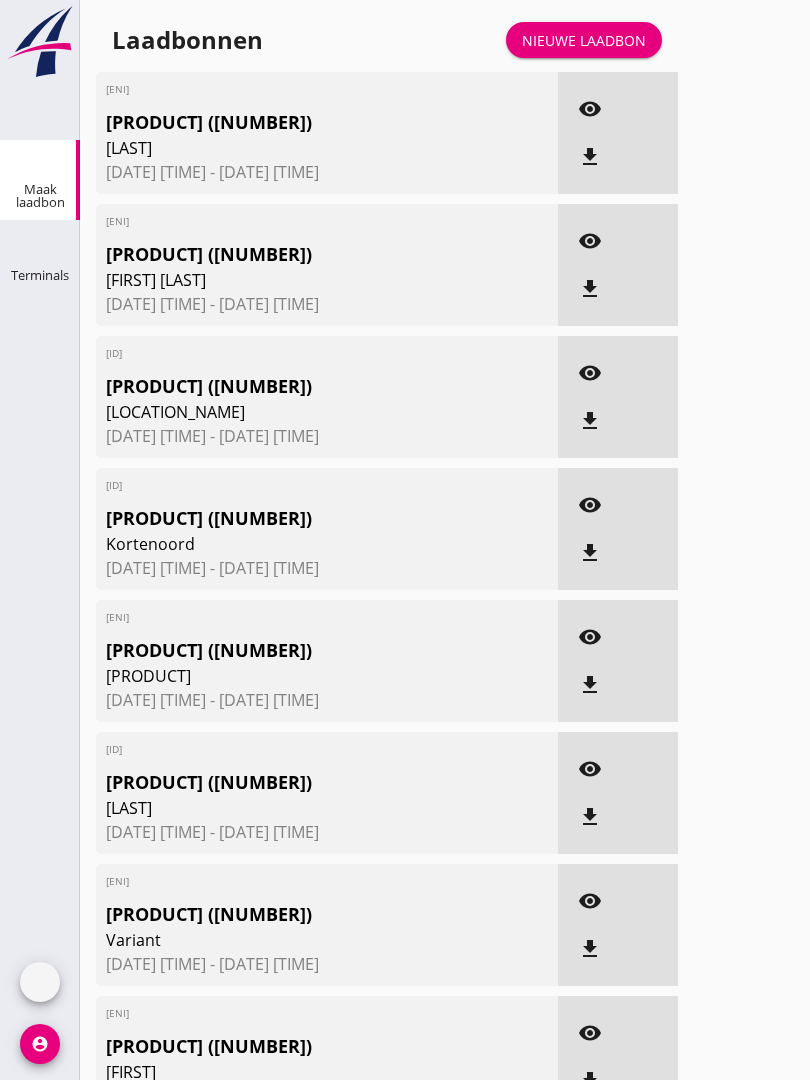 scroll, scrollTop: 0, scrollLeft: 0, axis: both 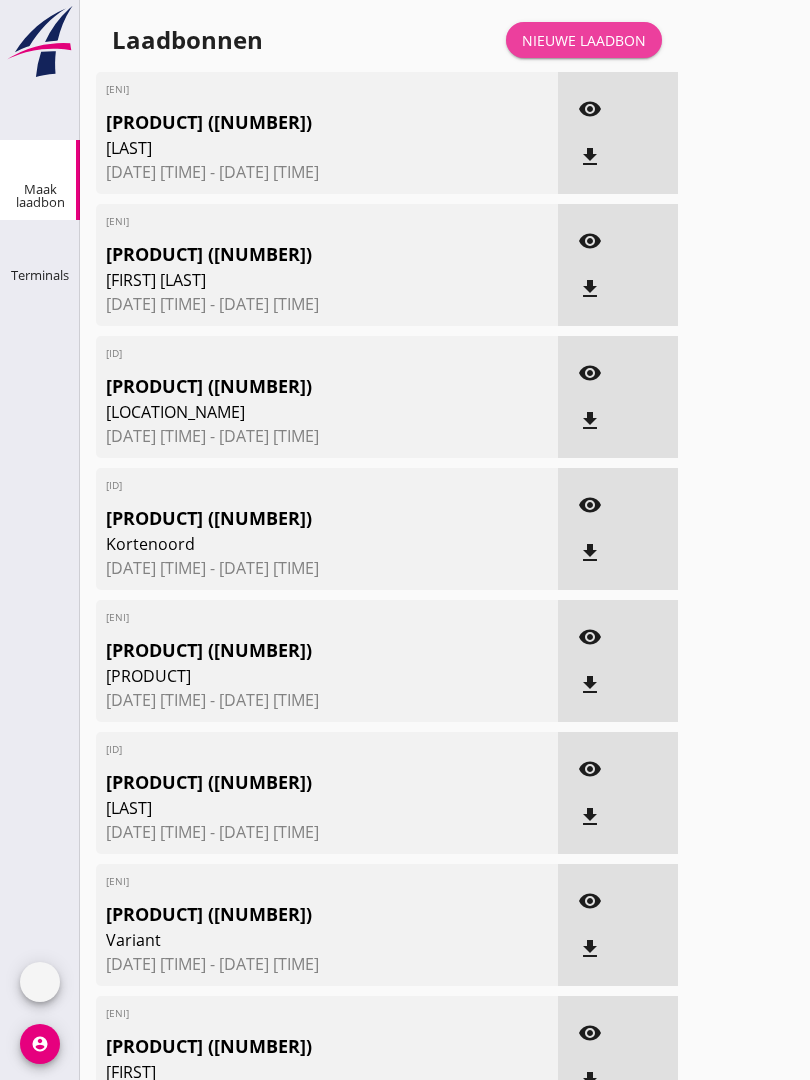 click on "Nieuwe laadbon" at bounding box center [584, 40] 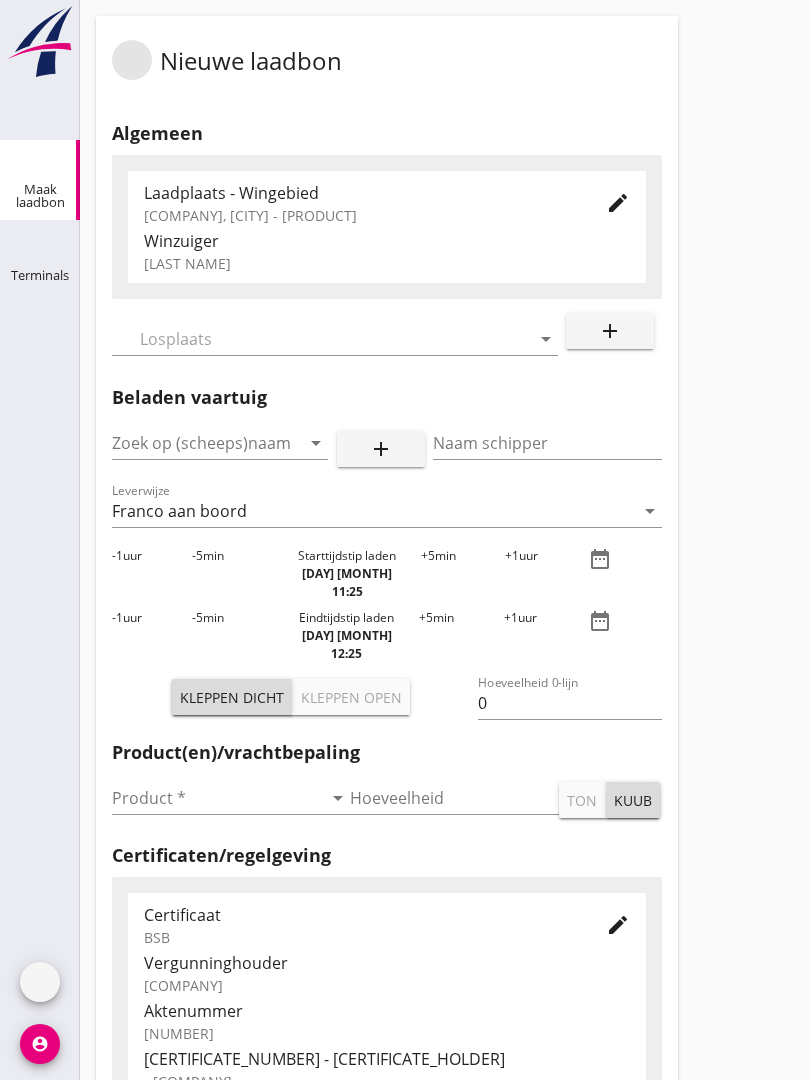 click at bounding box center [321, 339] 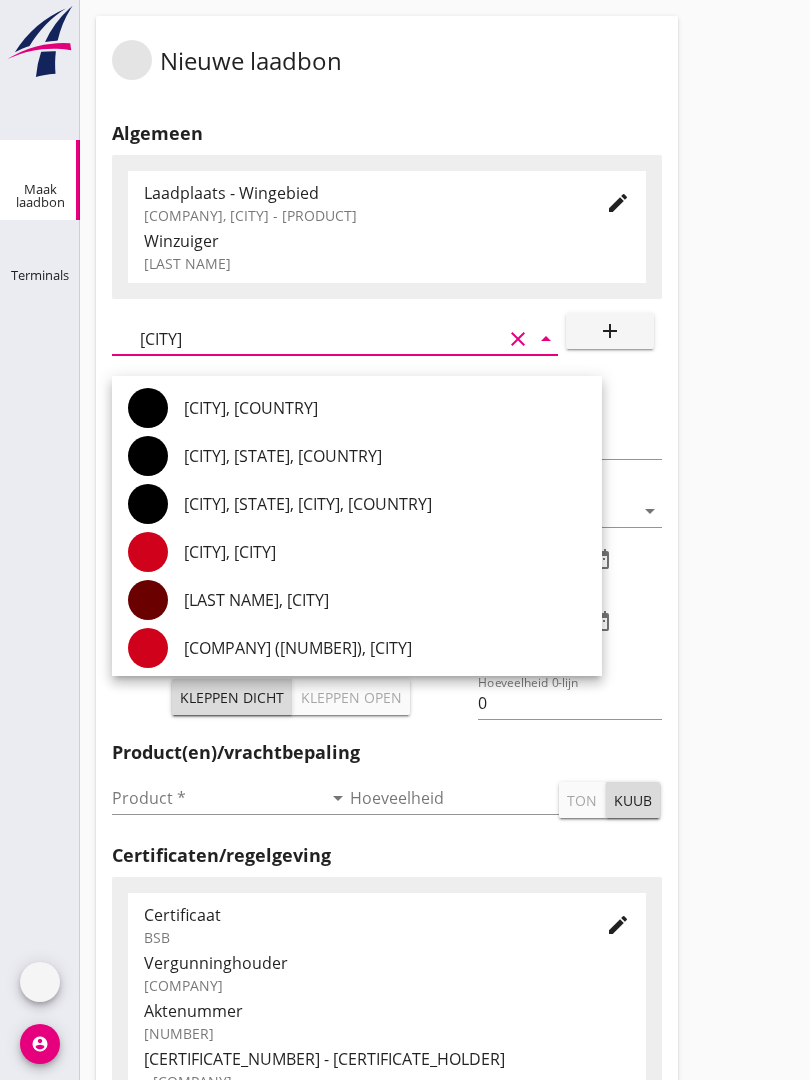 type on "[CITY]" 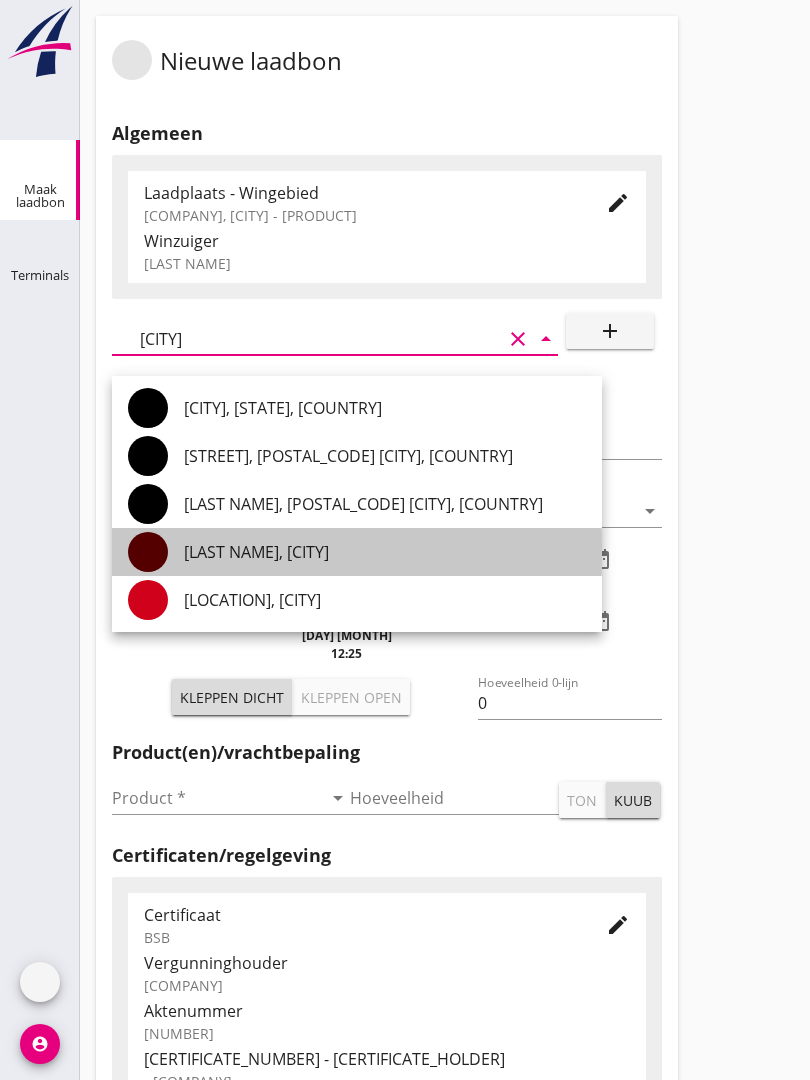 click on "[LAST NAME], [CITY]" at bounding box center (385, 552) 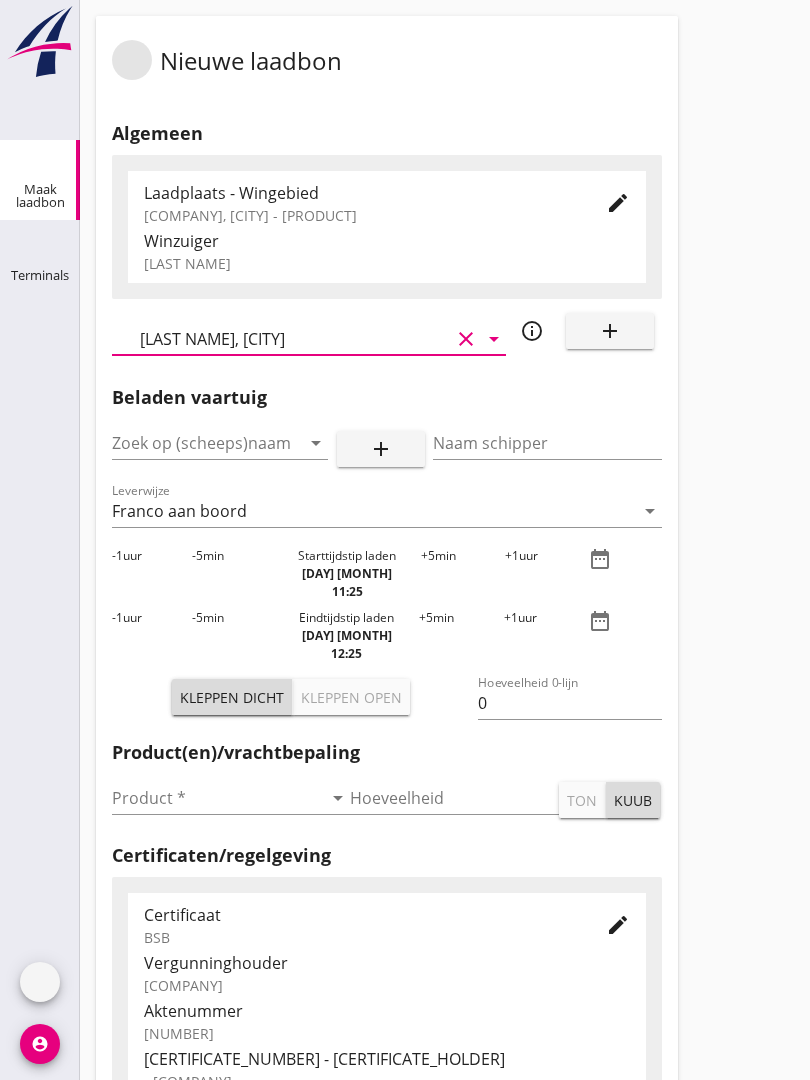 click at bounding box center [192, 443] 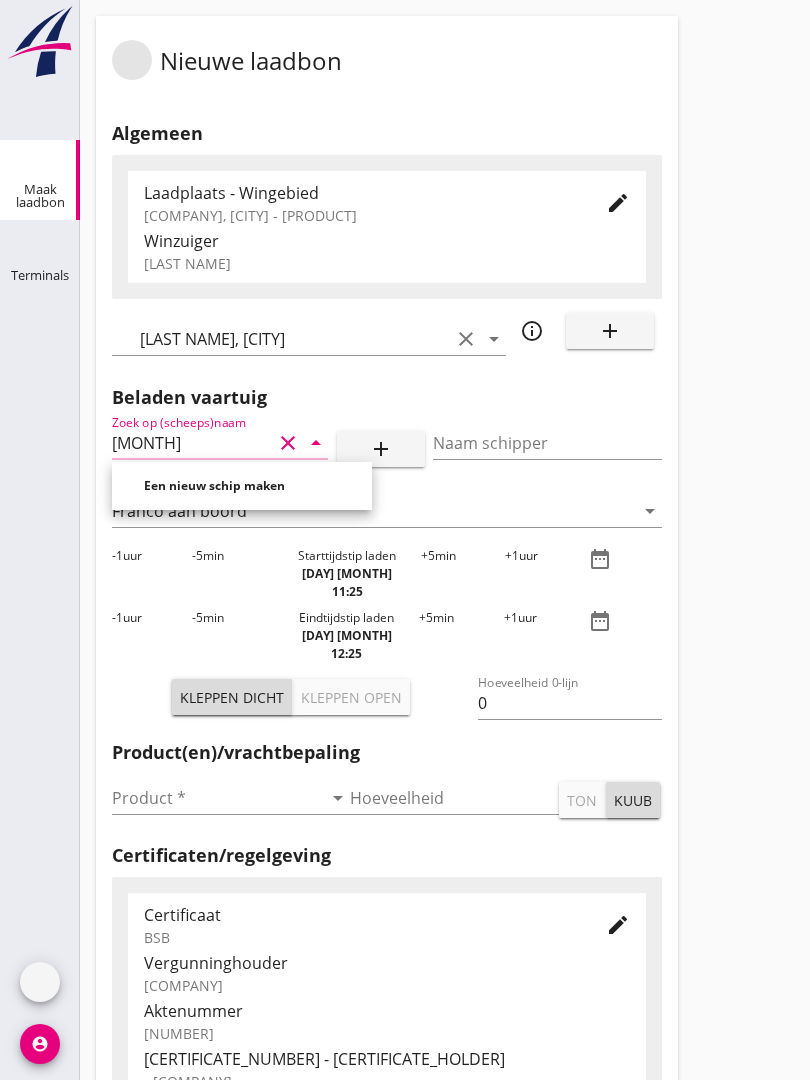 type on "Nove" 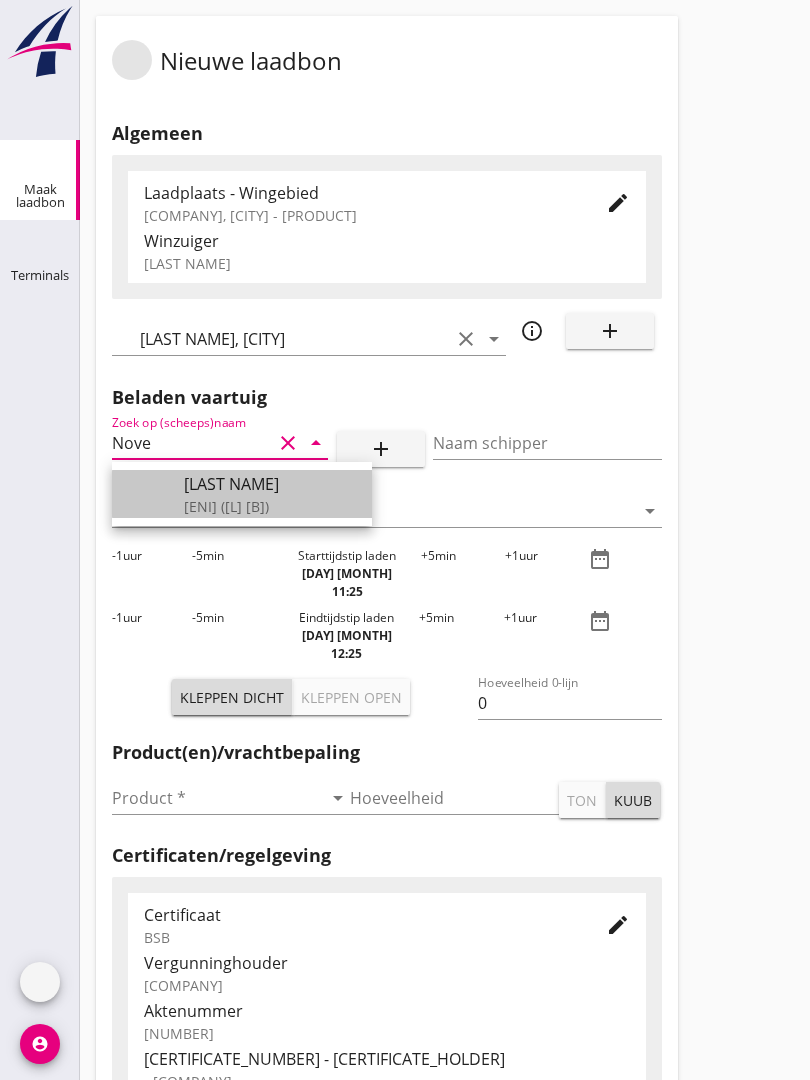 click on "[LAST NAME]" at bounding box center (270, 484) 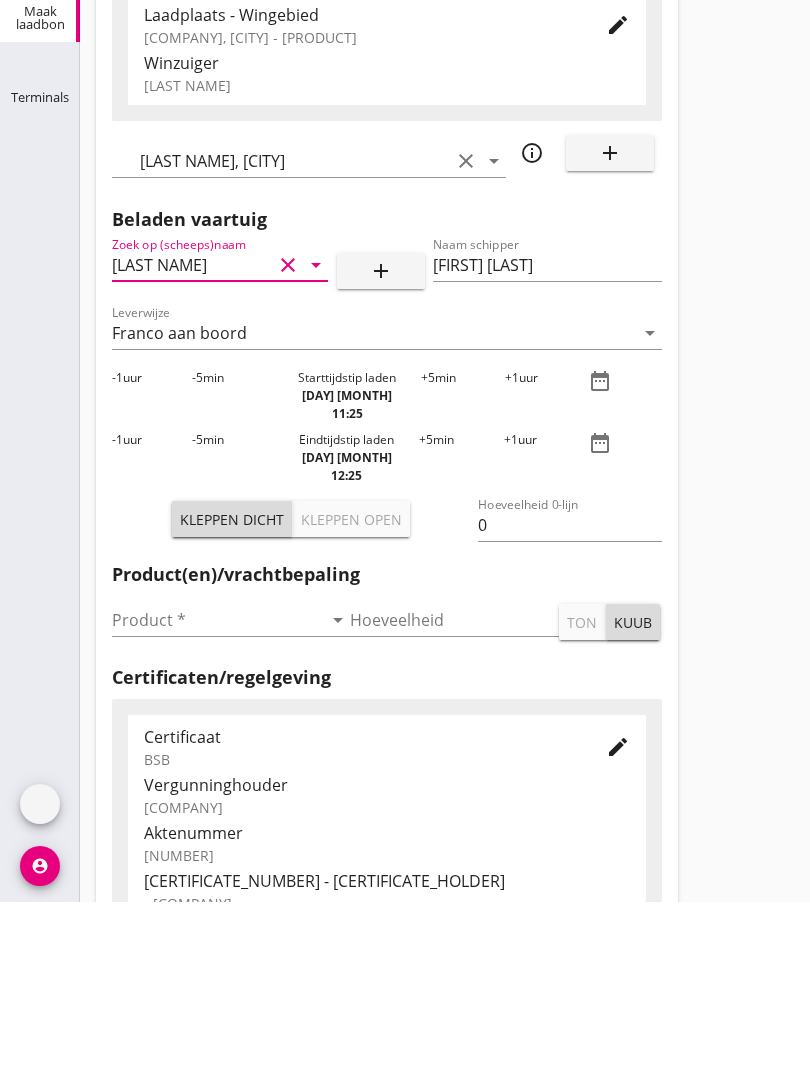 click at bounding box center [217, 798] 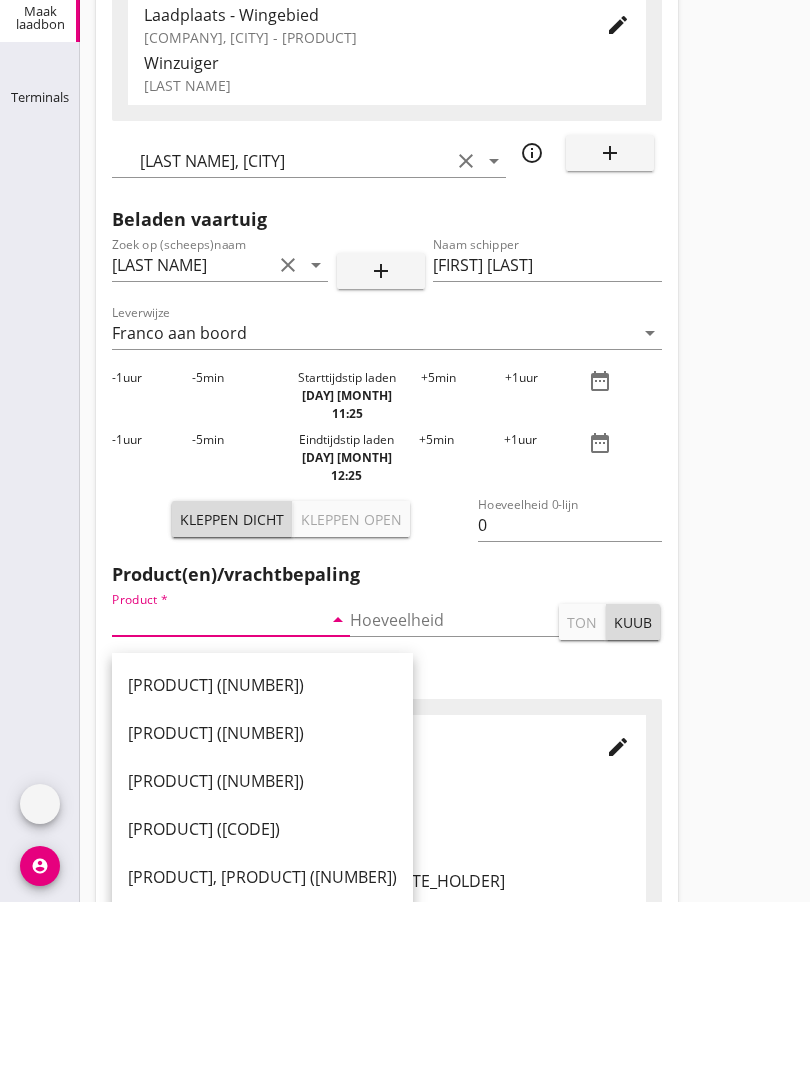 click on "[PRODUCT] ([NUMBER])" at bounding box center [262, 863] 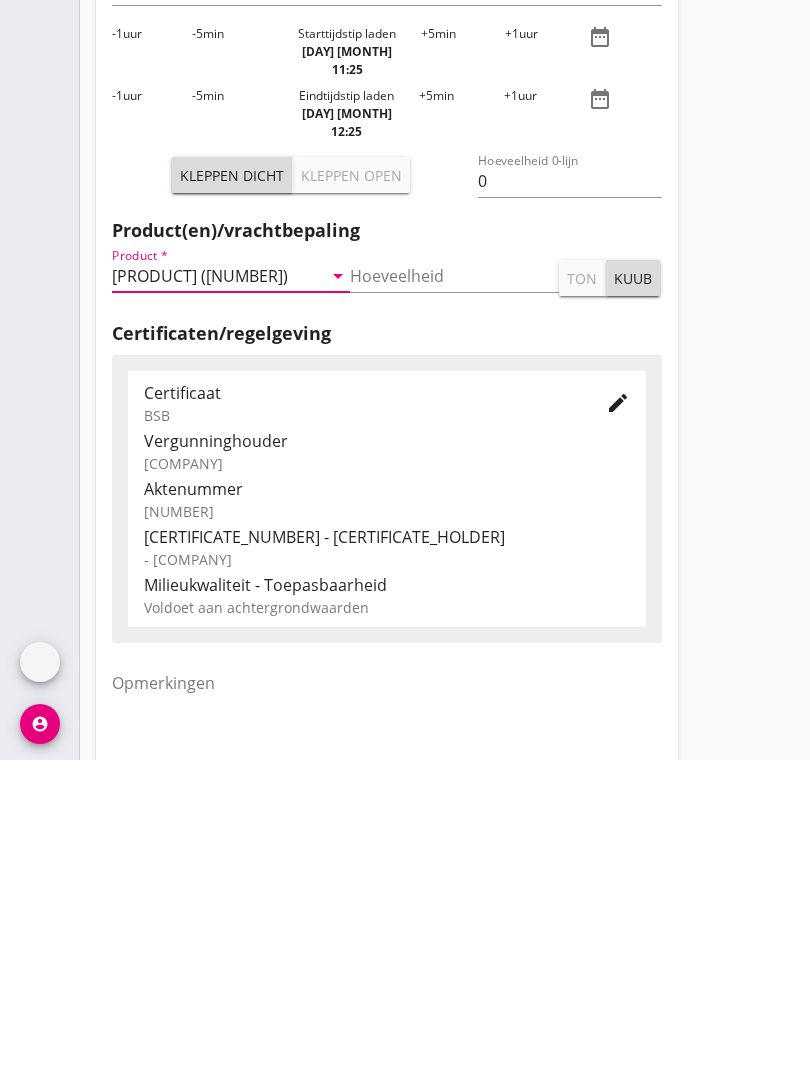 scroll, scrollTop: 350, scrollLeft: 0, axis: vertical 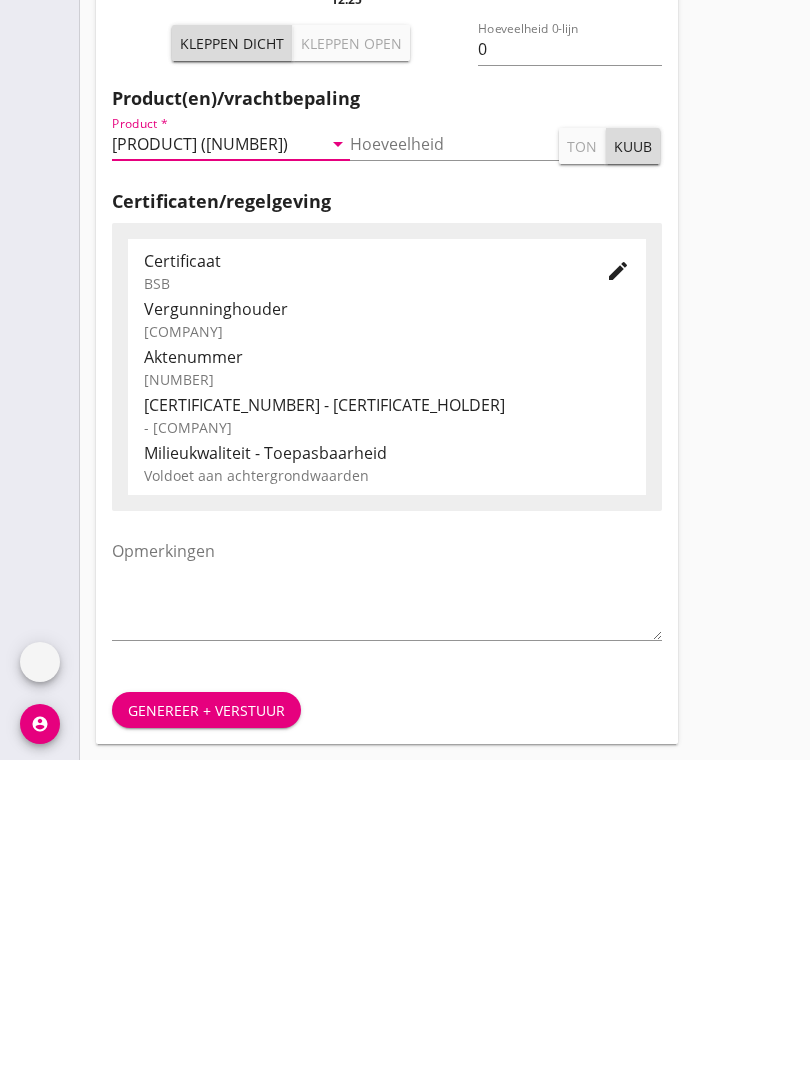 click on "Genereer + verstuur" at bounding box center (206, 1030) 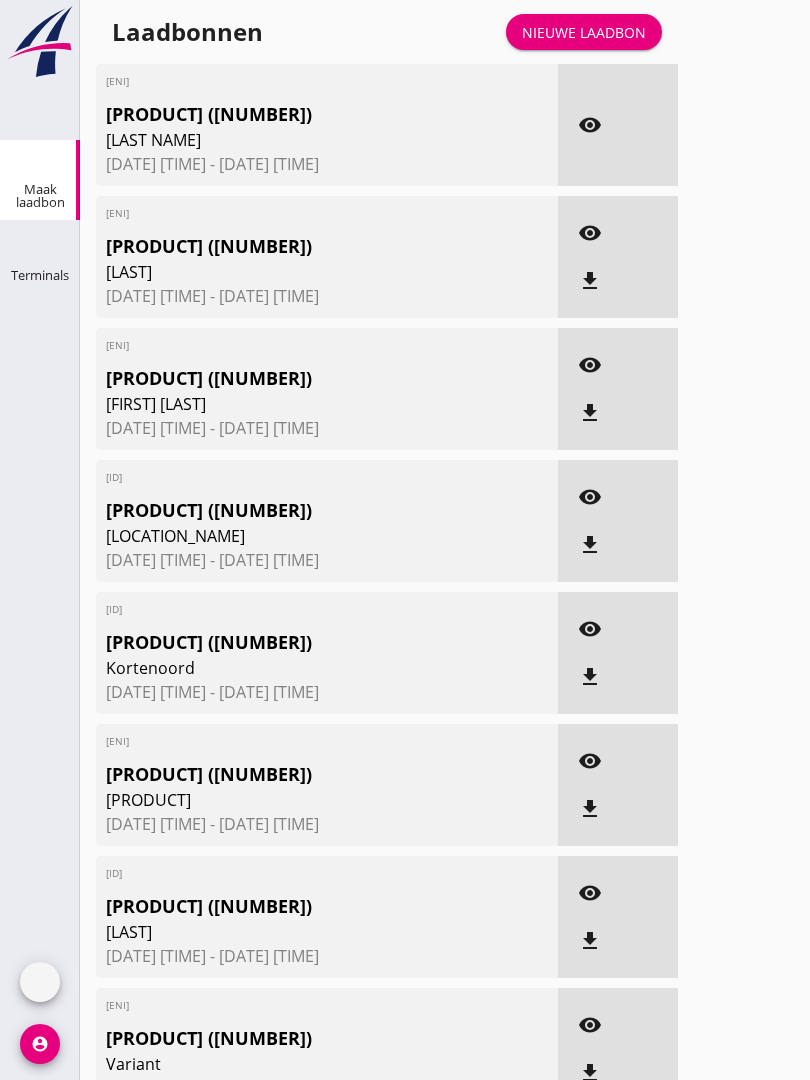 scroll, scrollTop: 0, scrollLeft: 0, axis: both 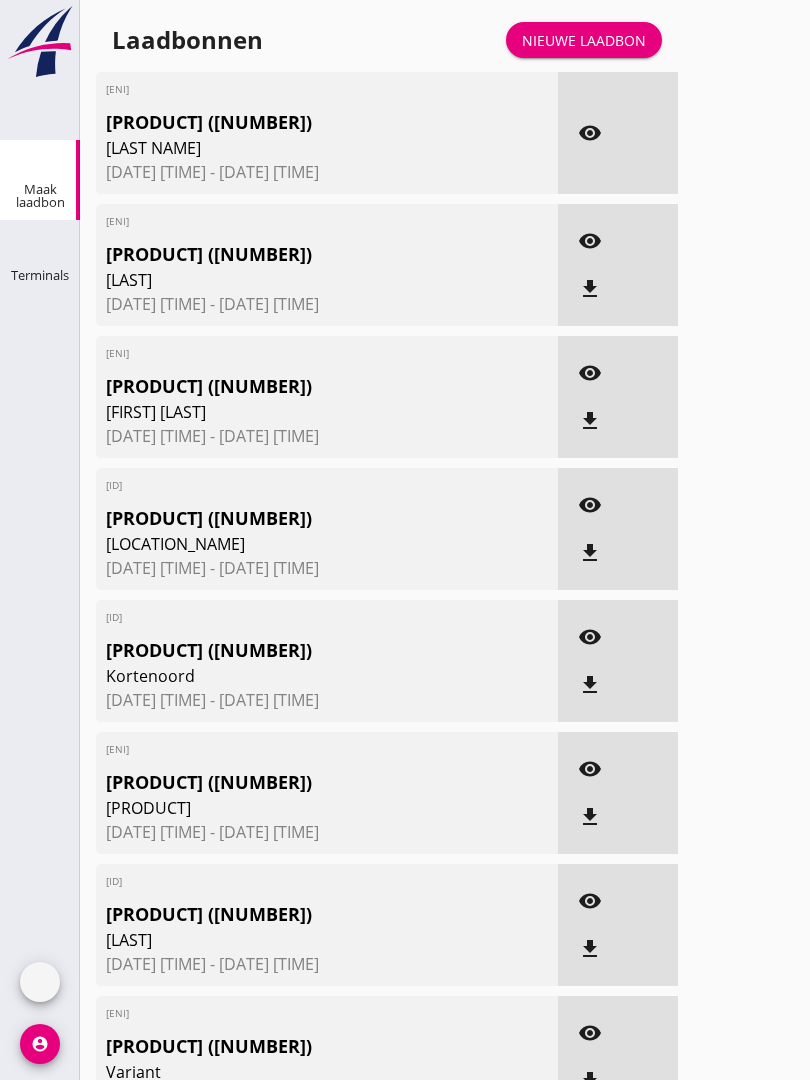 click on "Laadbonnen   Nieuwe laadbon   [ID]   [PRODUCT]   [LAST]   [DATE] [TIME] - [DATE] [TIME]  visibility  [ID]   [PRODUCT]   [LAST]   [DATE] [TIME] - [DATE] [TIME]  visibility file_download  [ID]   [PRODUCT]   [LAST]   [DATE] [TIME] - [DATE] [TIME]  visibility file_download  [ID]   [PRODUCT]   [LAST]   [DATE] [TIME] - [DATE] [TIME]  visibility file_download  [ID]   [PRODUCT]   [LAST]   [DATE] [TIME] - [DATE] [TIME]  visibility file_download  [ID]   [PRODUCT]   [LAST]   [DATE] [TIME] - [DATE] [TIME]  visibility file_download  [ID]   [PRODUCT]   [LAST]   [DATE] [TIME] - [DATE] [TIME]  visibility file_download  [ID]   [PRODUCT]   [LAST]   [DATE] [TIME] - [DATE] [TIME]  visibility file_download  [ID]   [PRODUCT]   [LAST]   [DATE] [TIME] - [DATE] [TIME]  visibility file_download  [ID]   [PRODUCT]   [LAST]  visibility file_download  [PRODUCT]" at bounding box center [445, 1826] 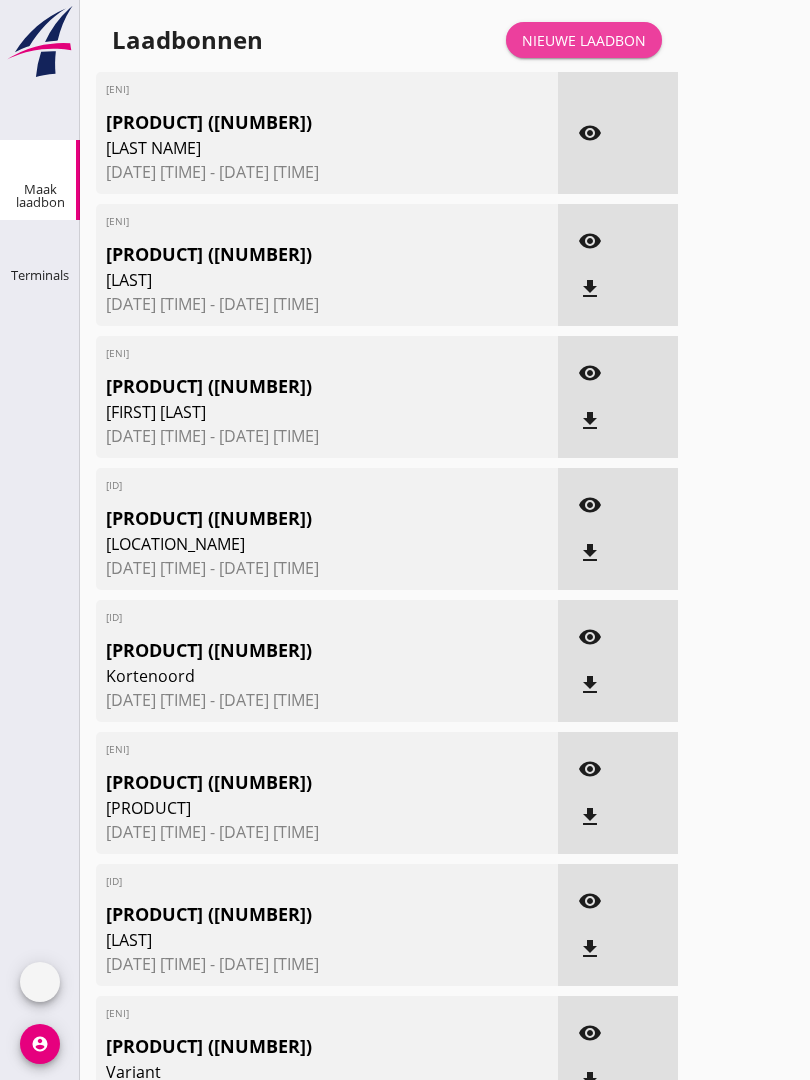 click on "Nieuwe laadbon" at bounding box center [584, 40] 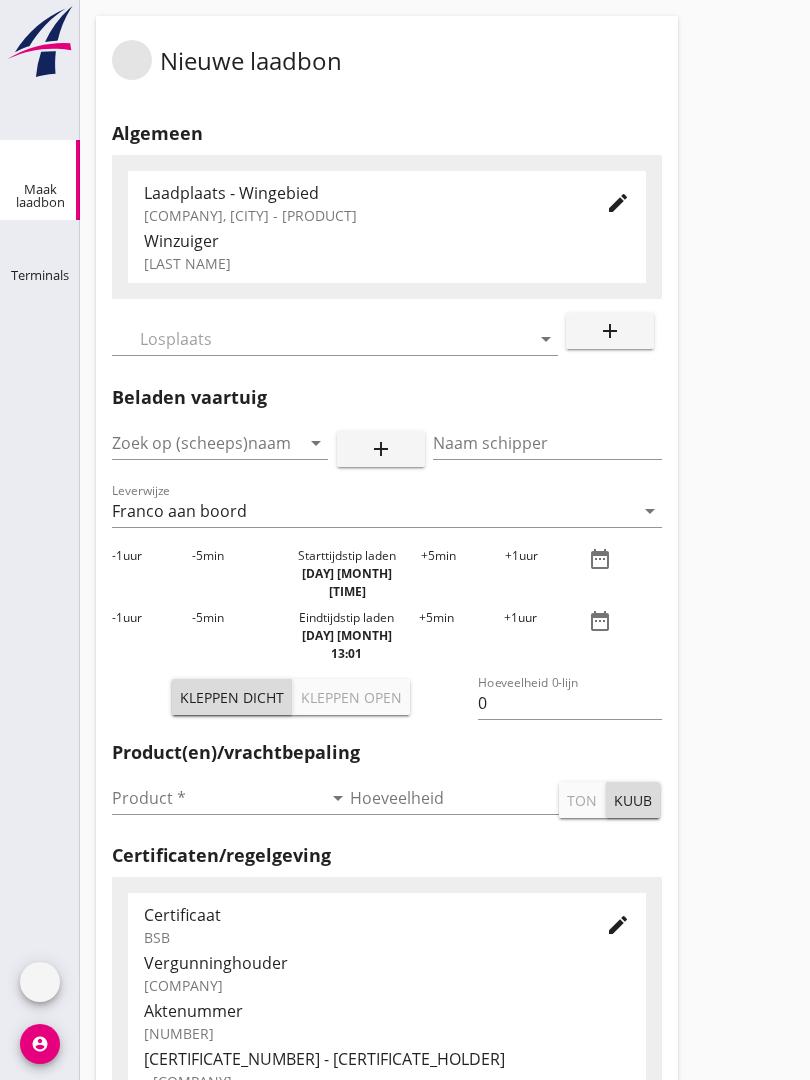 click at bounding box center (321, 339) 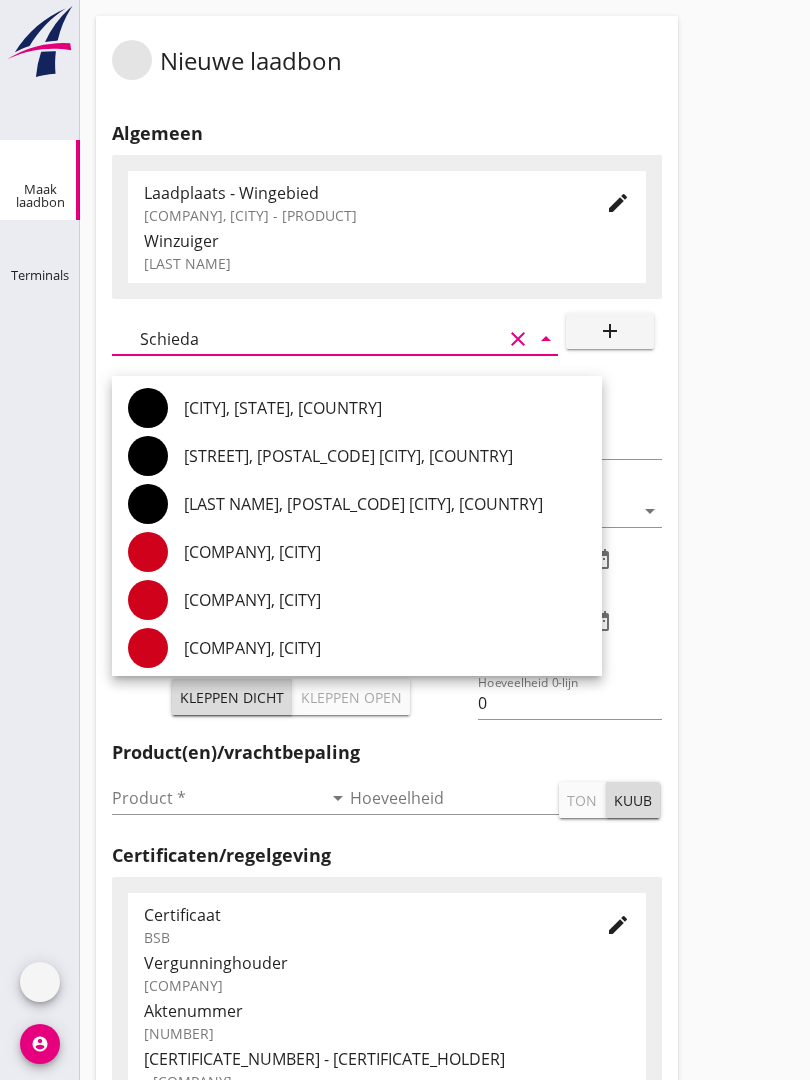 type on "[CITY]" 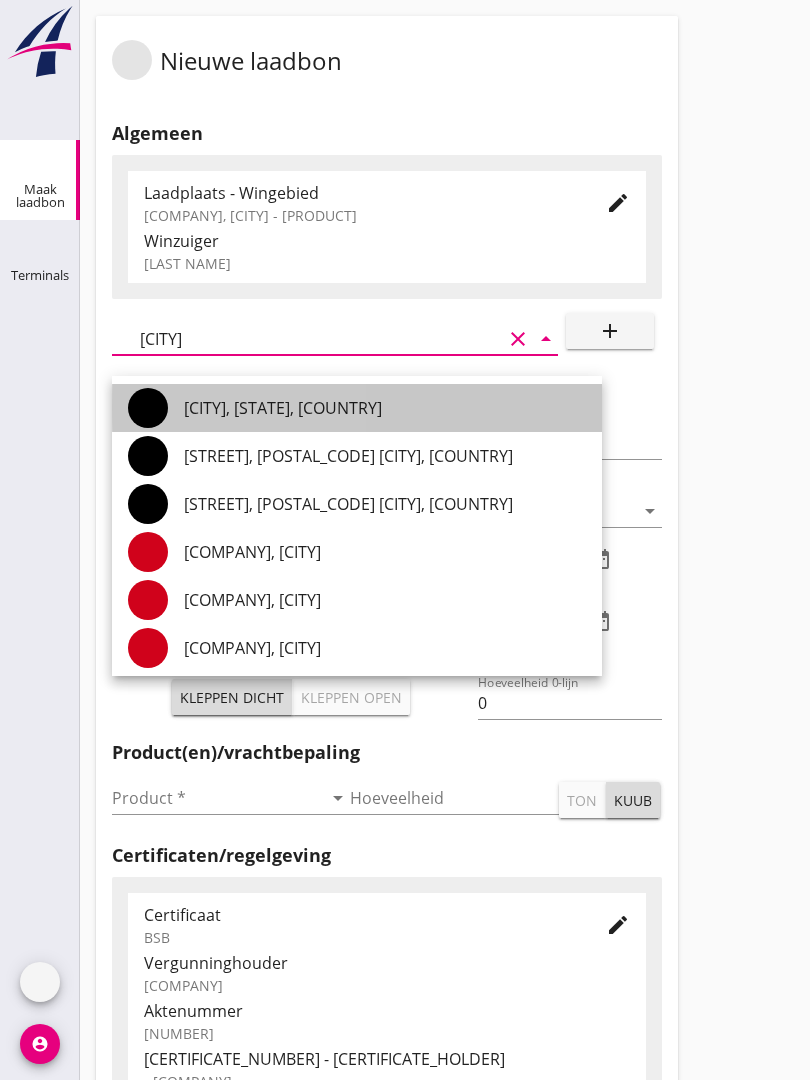 click on "[CITY], [STATE], [COUNTRY]" at bounding box center (385, 408) 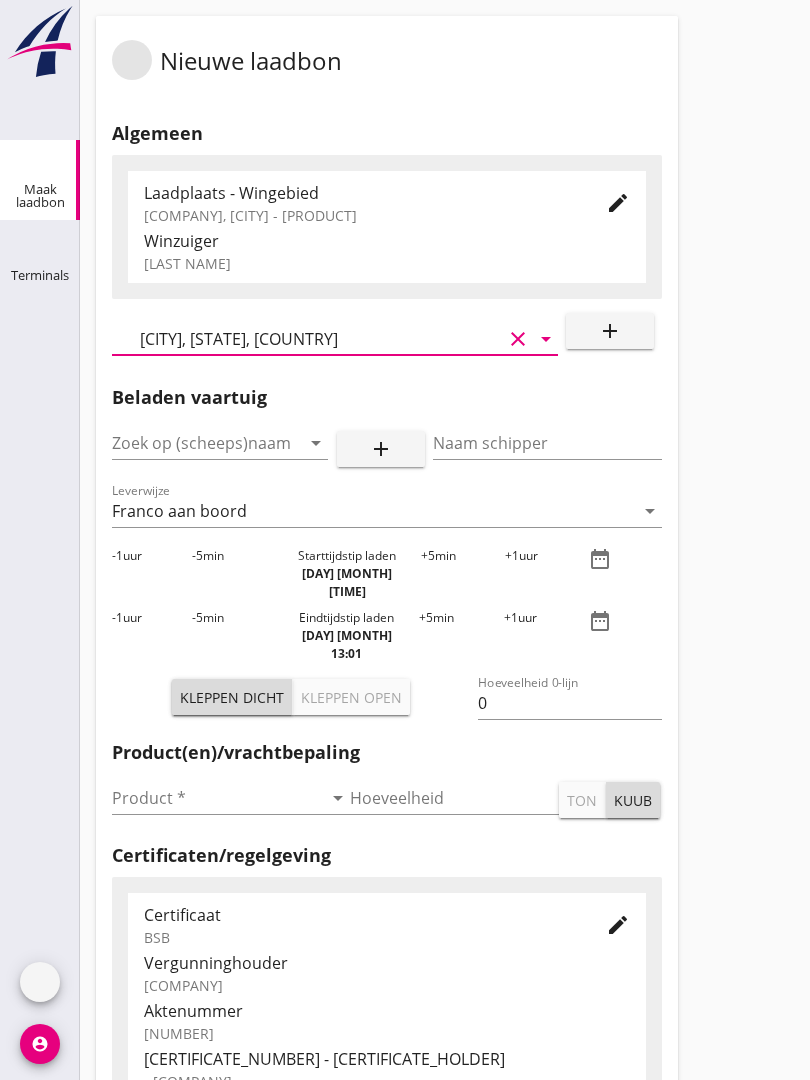 click at bounding box center [192, 443] 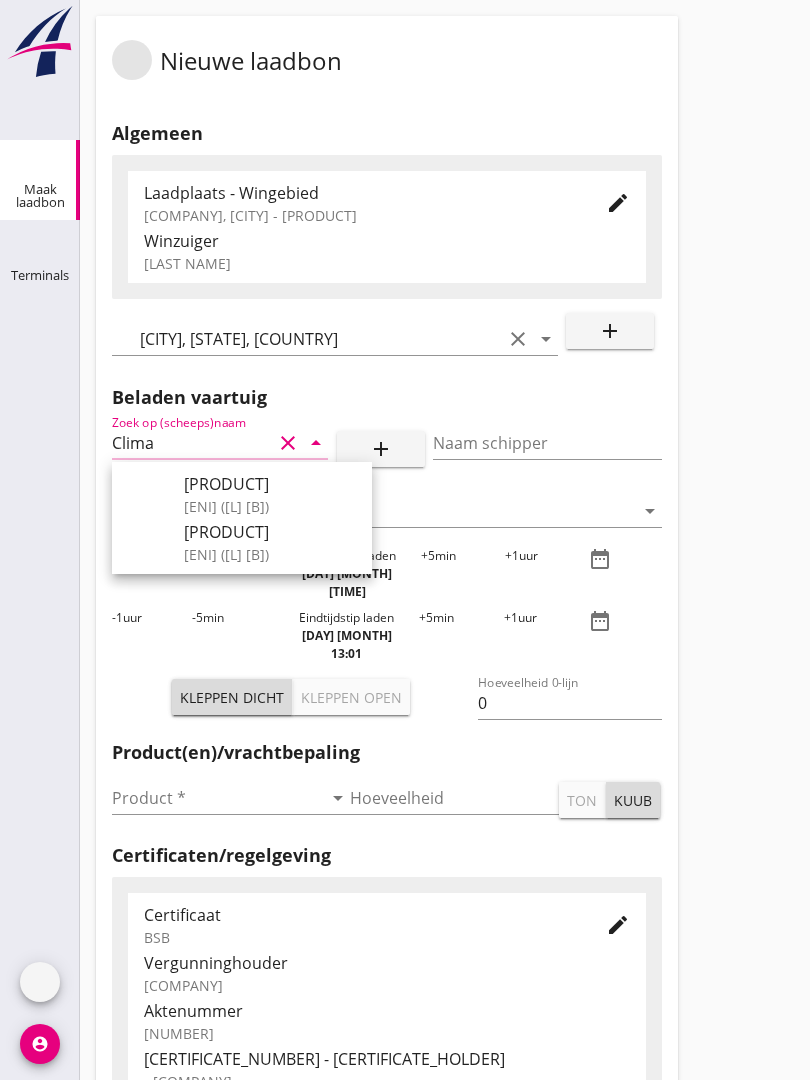 type on "[PRODUCT]" 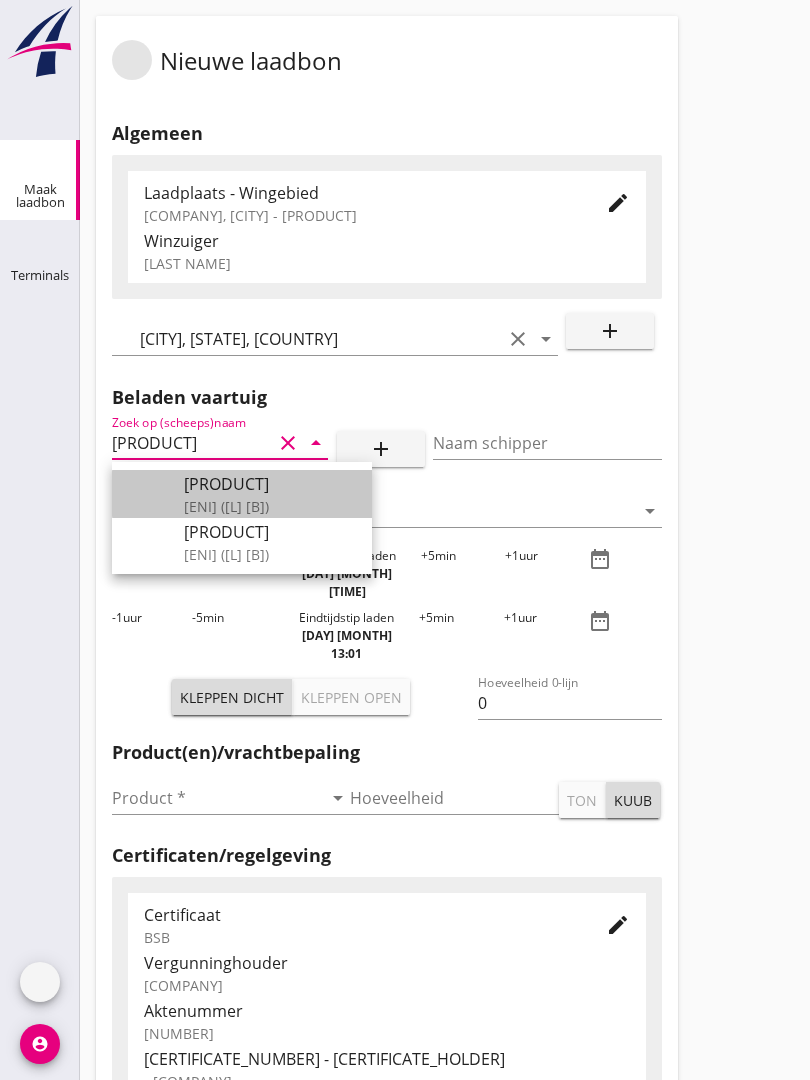 click on "[PRODUCT]" at bounding box center [270, 484] 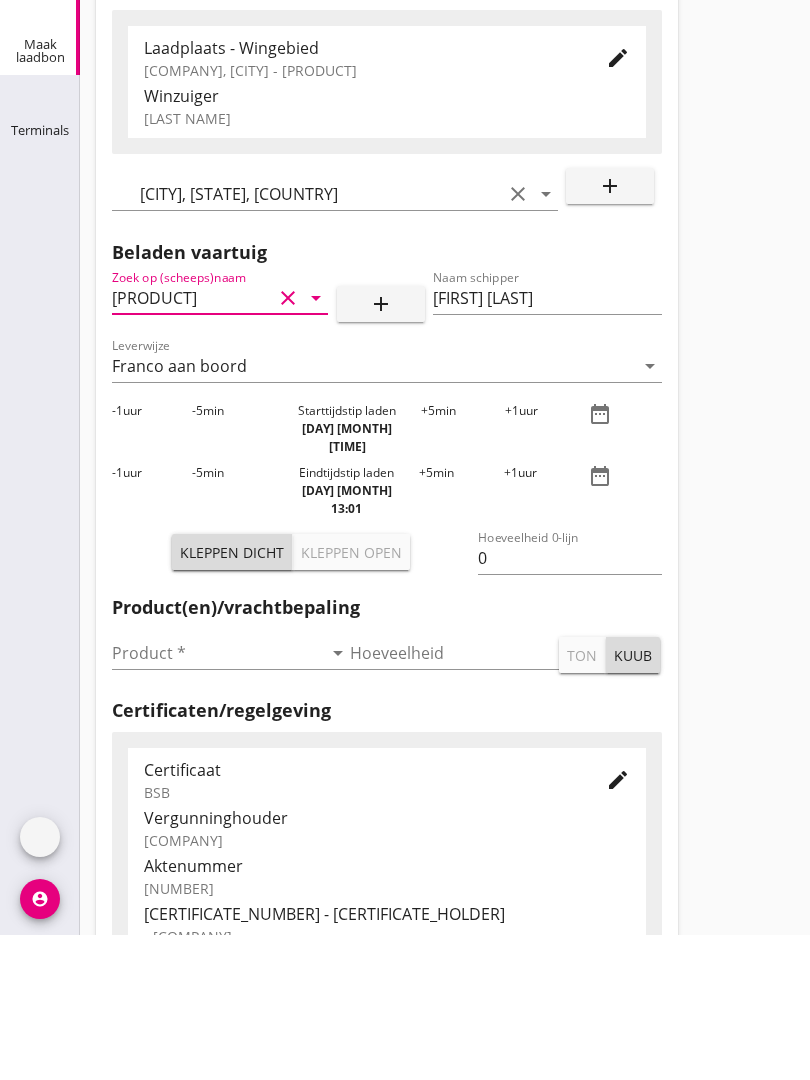 click at bounding box center (217, 798) 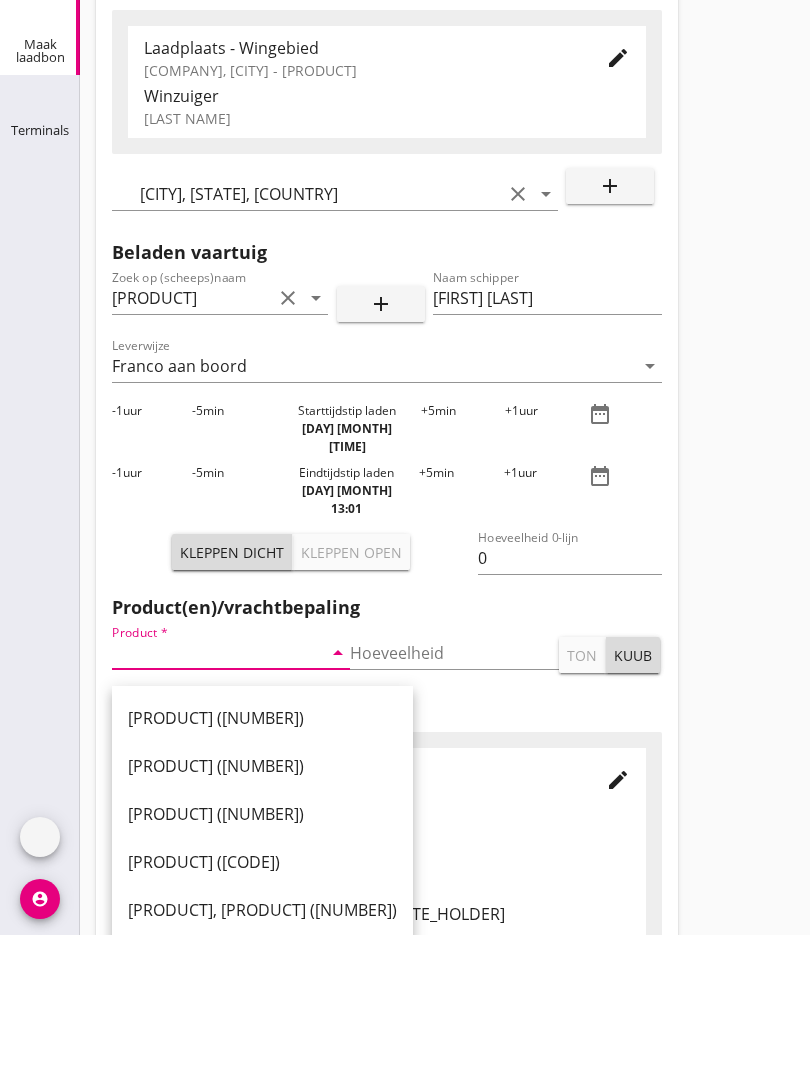 click on "[PRODUCT] ([NUMBER])" at bounding box center [262, 863] 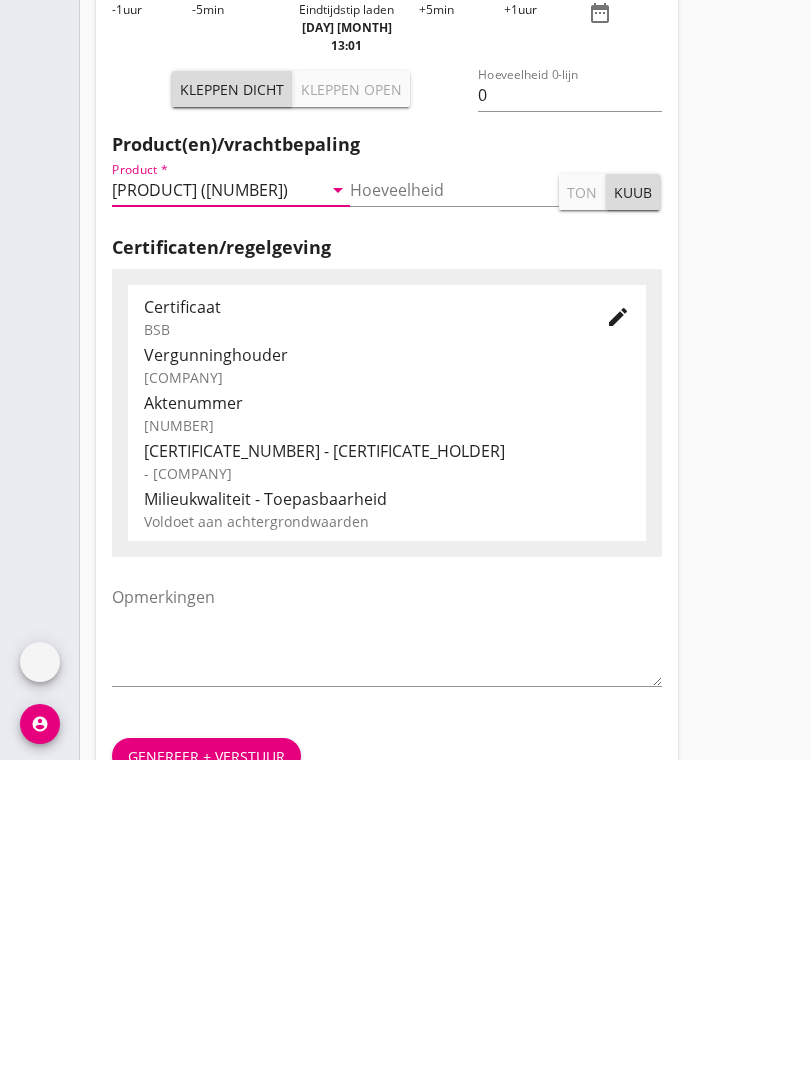 scroll, scrollTop: 350, scrollLeft: 0, axis: vertical 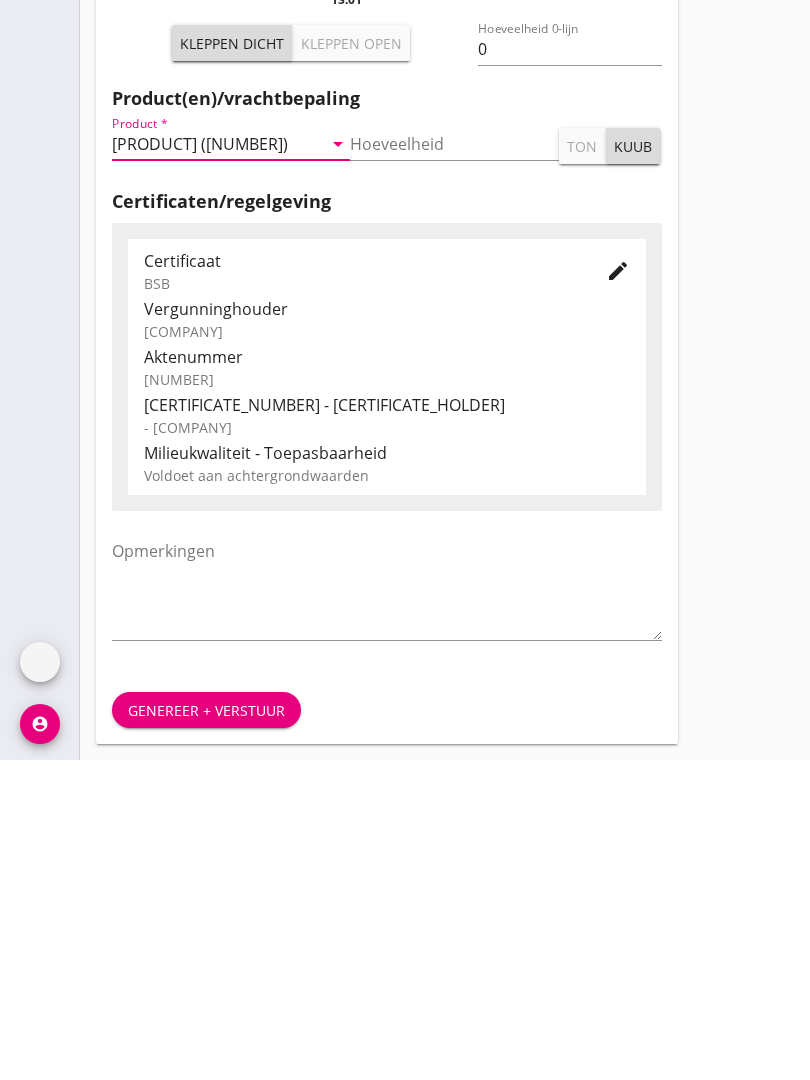 click on "Genereer + verstuur" at bounding box center [206, 1030] 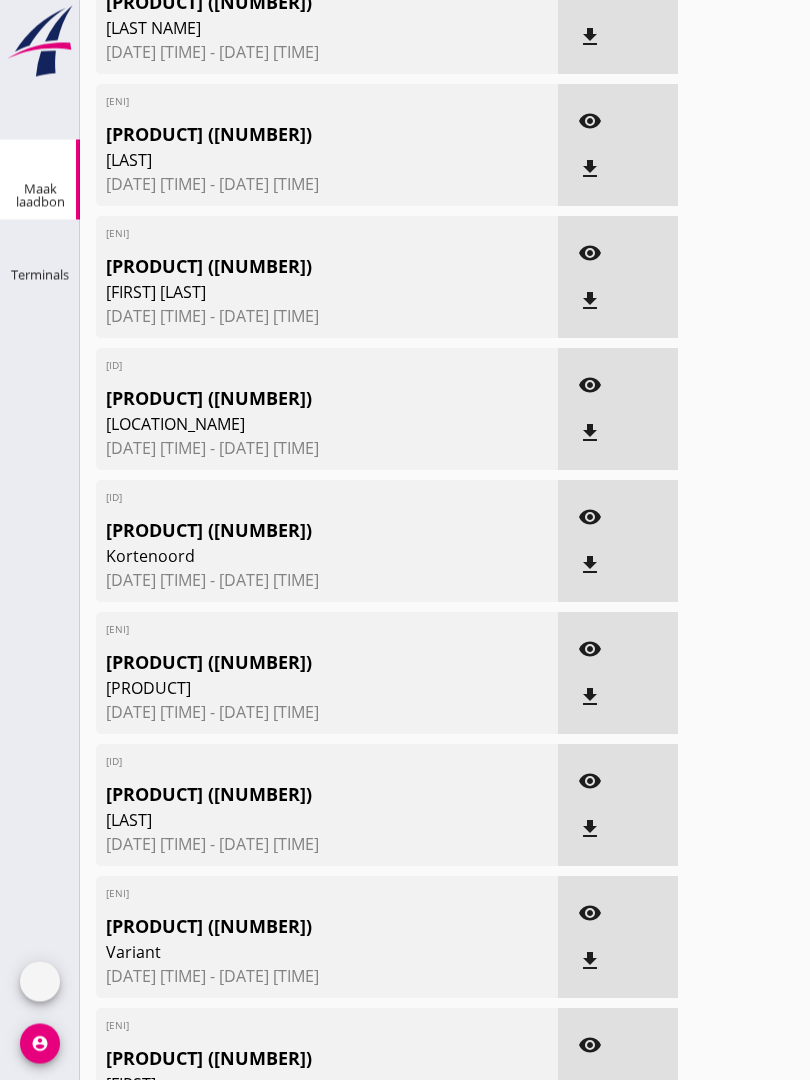 scroll, scrollTop: 0, scrollLeft: 0, axis: both 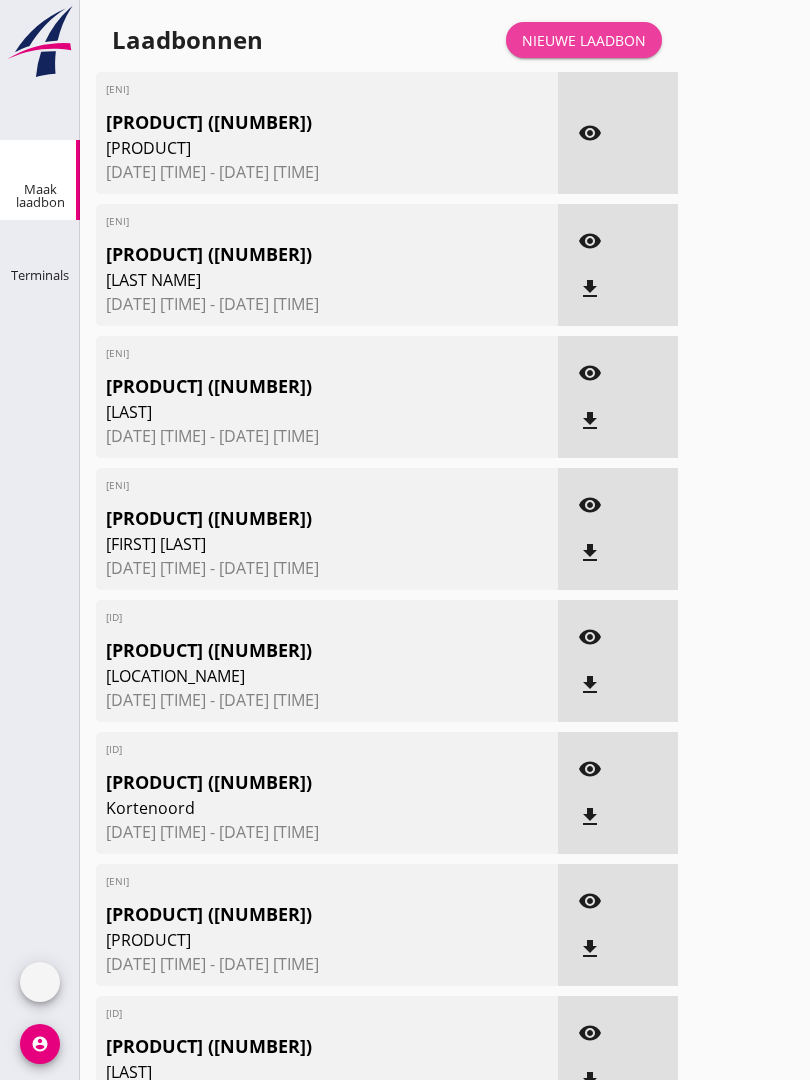 click on "Nieuwe laadbon" at bounding box center [584, 40] 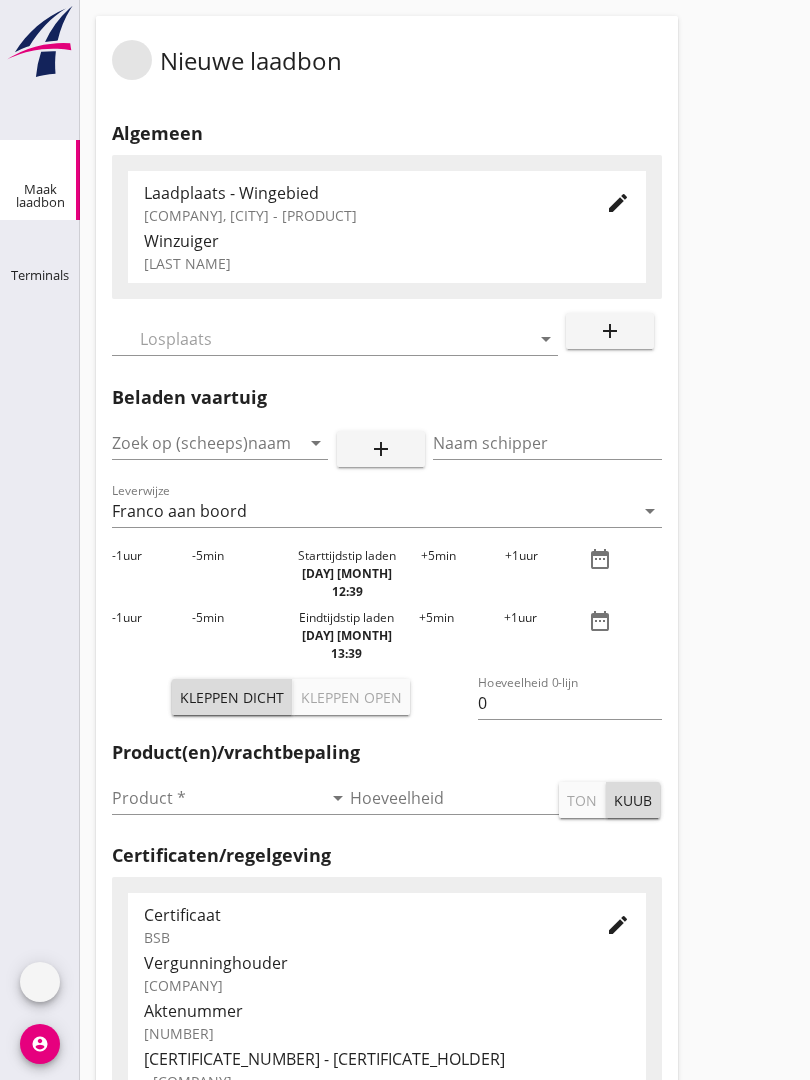 click at bounding box center (321, 339) 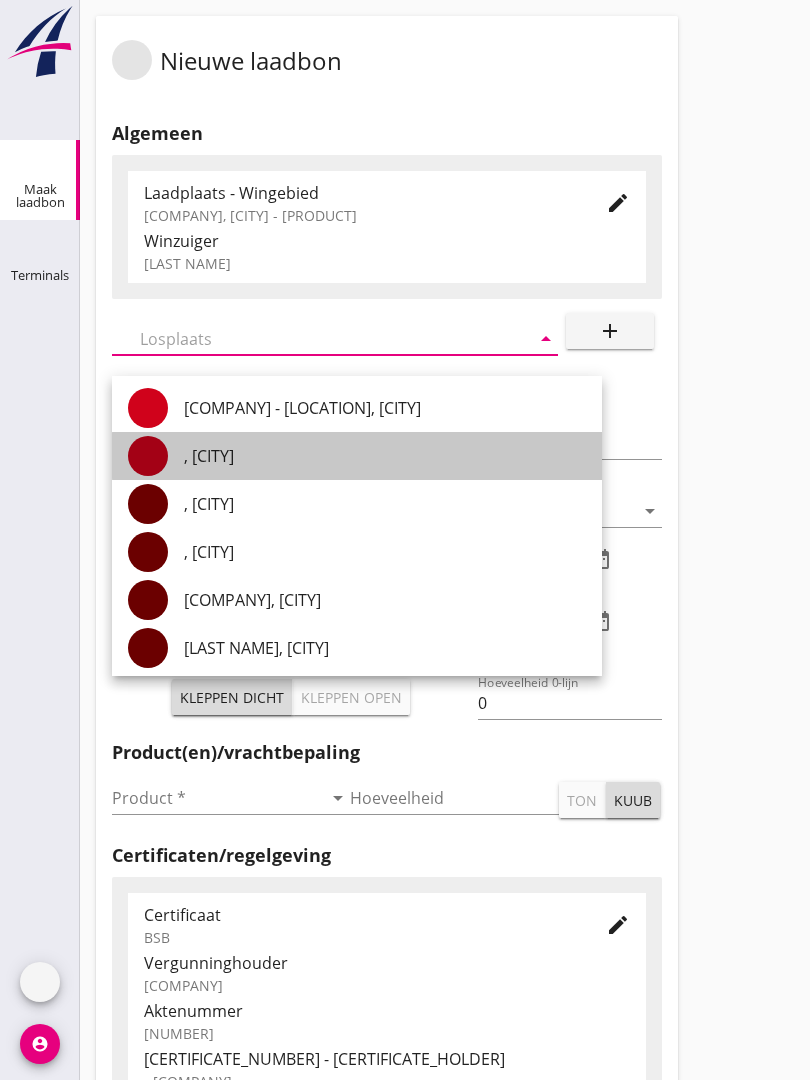 click on ", [CITY]" at bounding box center (385, 456) 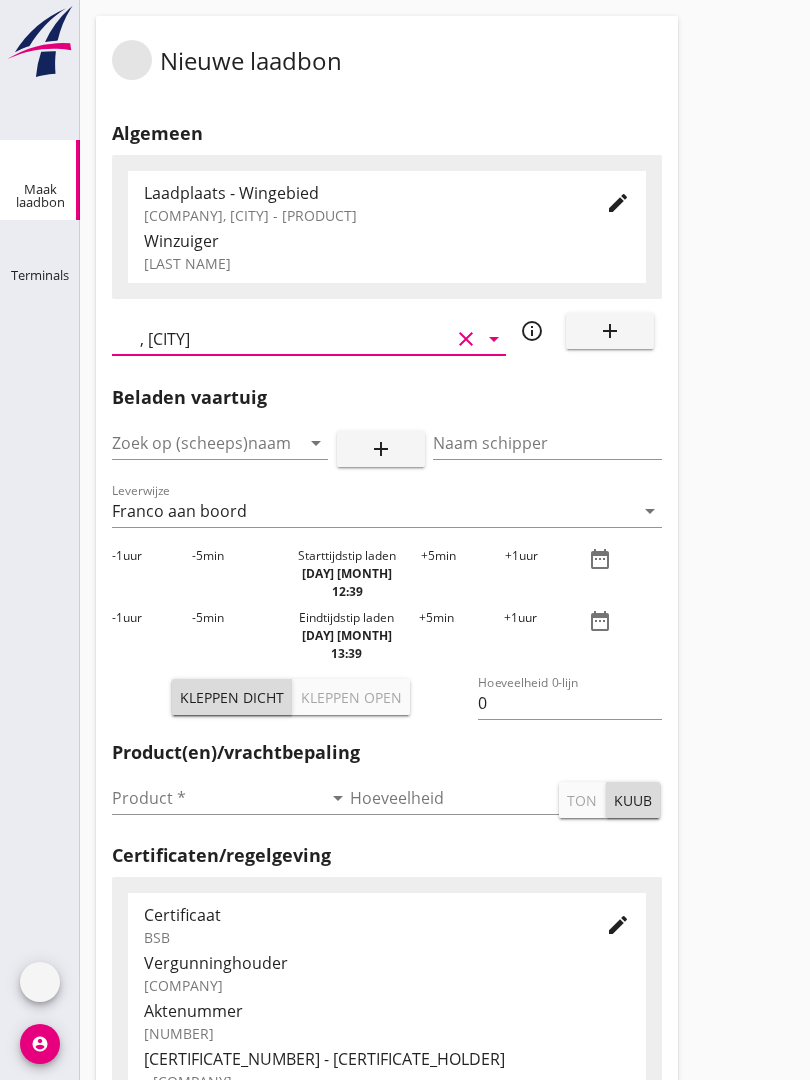 click at bounding box center [192, 443] 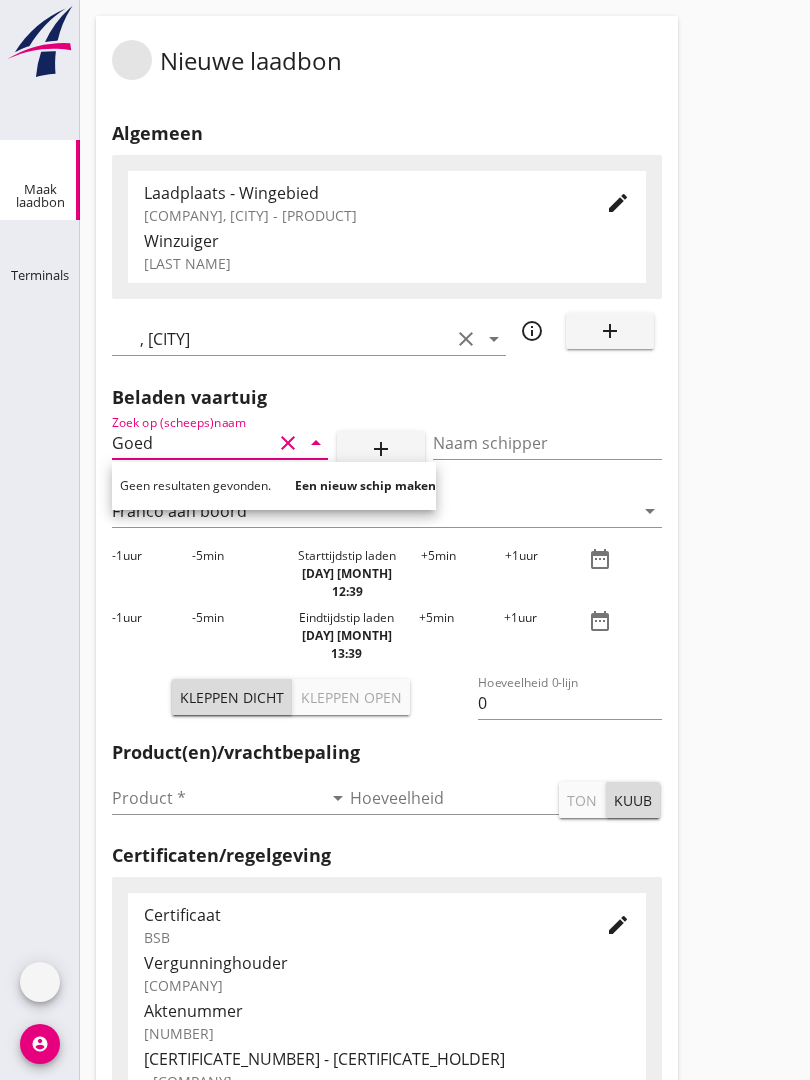type on "Goede" 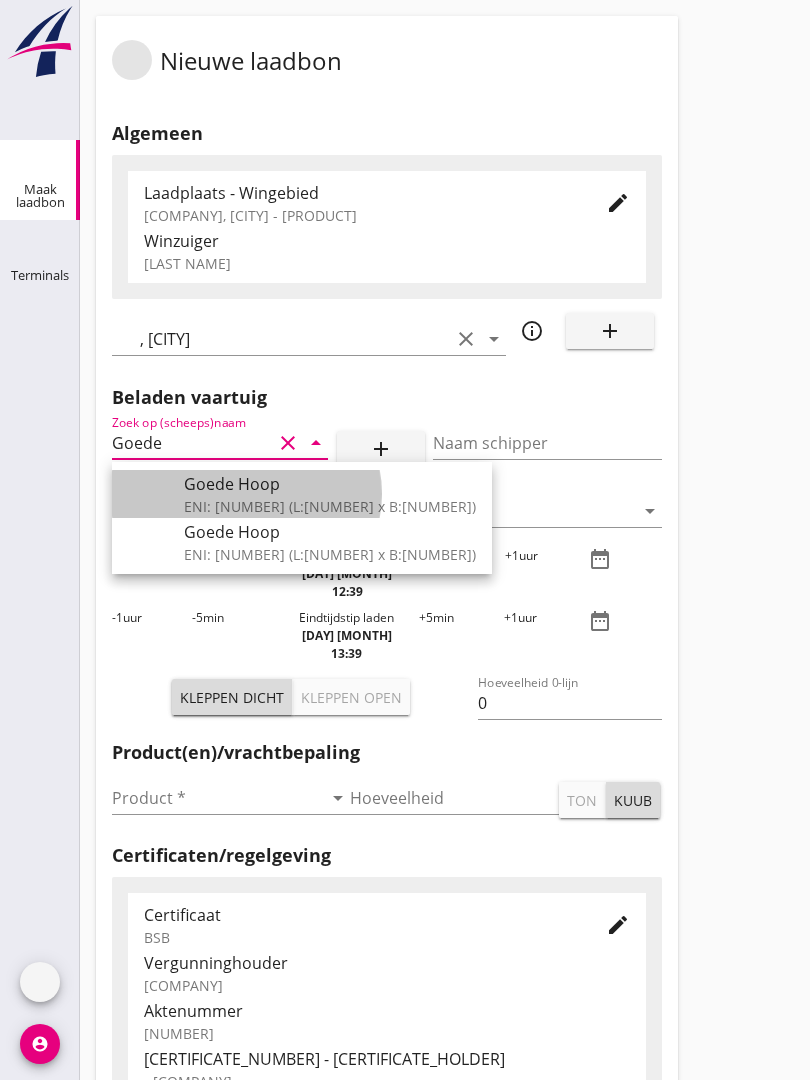 click on "Goede Hoop" at bounding box center [330, 484] 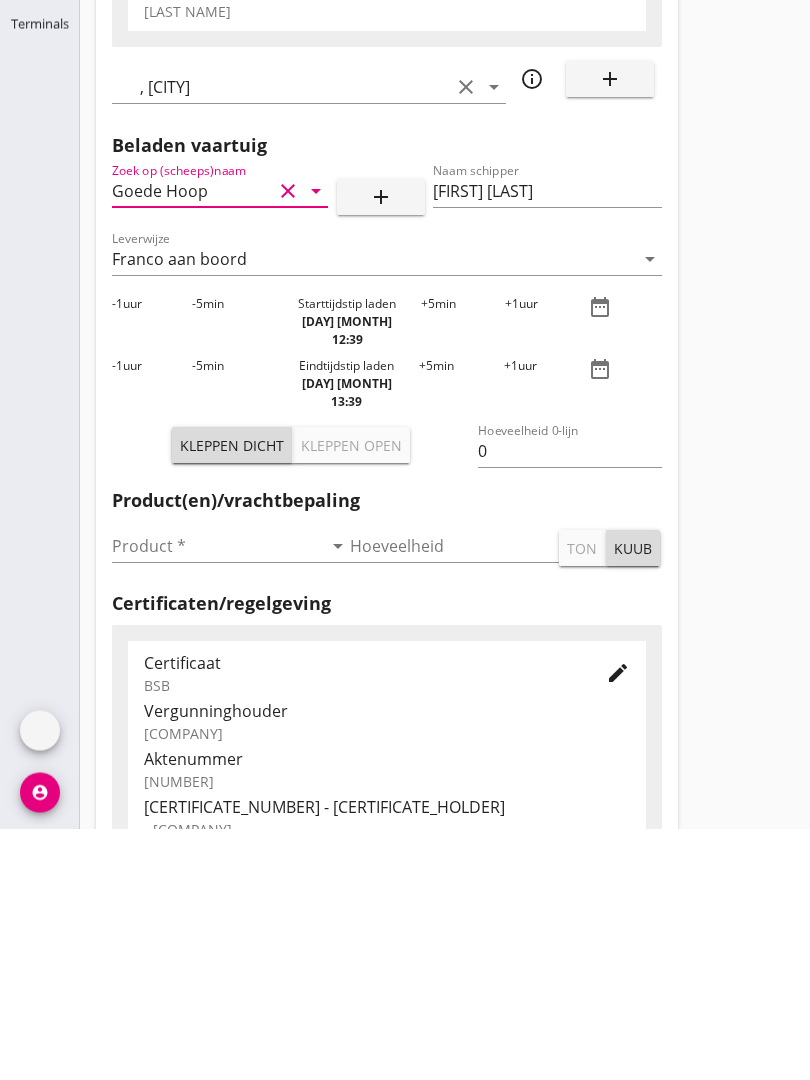 click at bounding box center (217, 798) 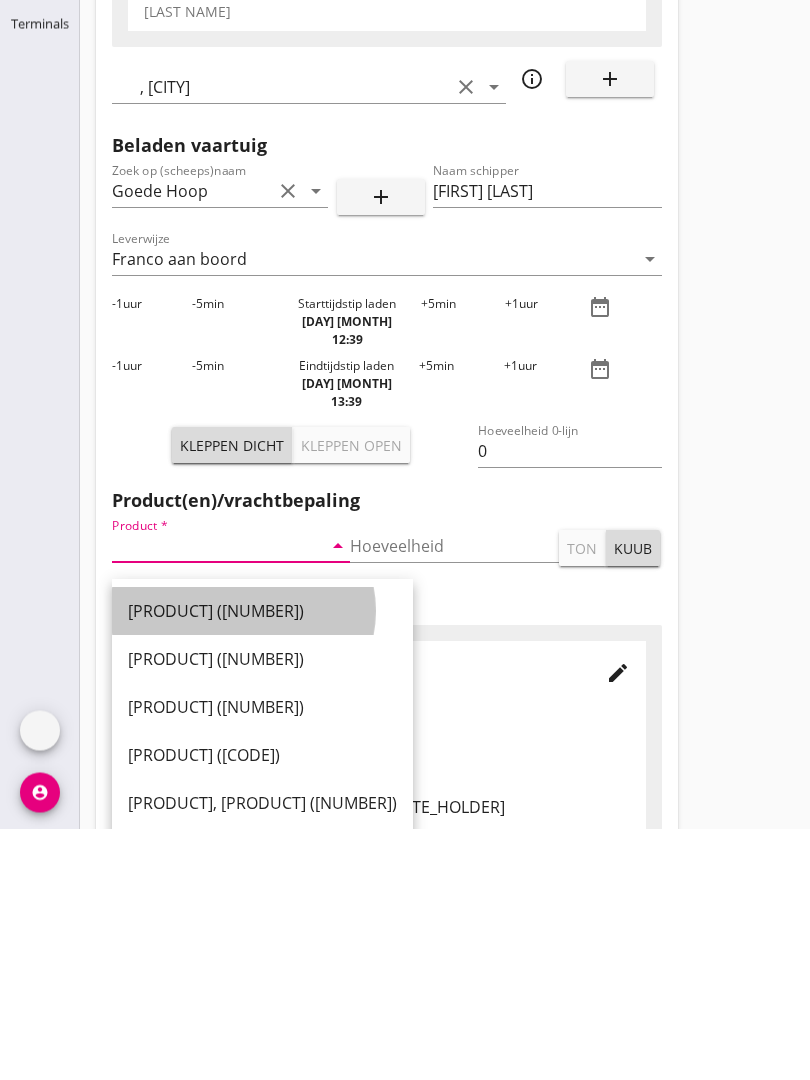 click on "[PRODUCT] ([NUMBER])" at bounding box center (262, 863) 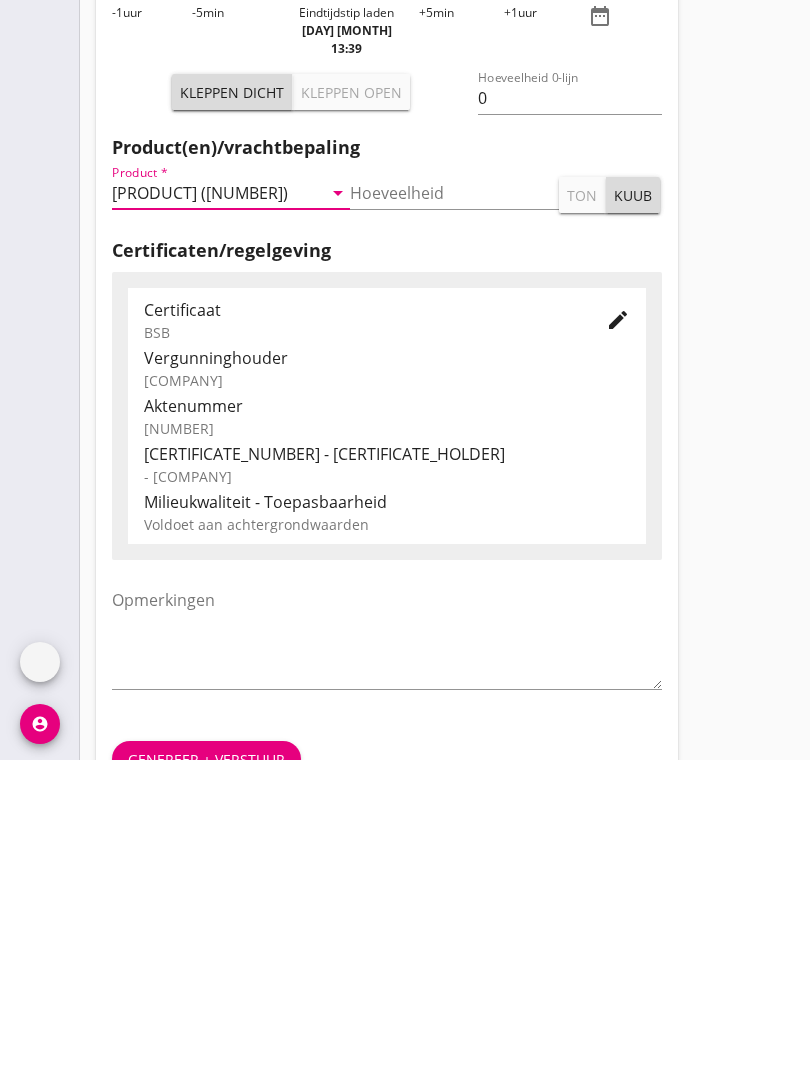 scroll, scrollTop: 350, scrollLeft: 0, axis: vertical 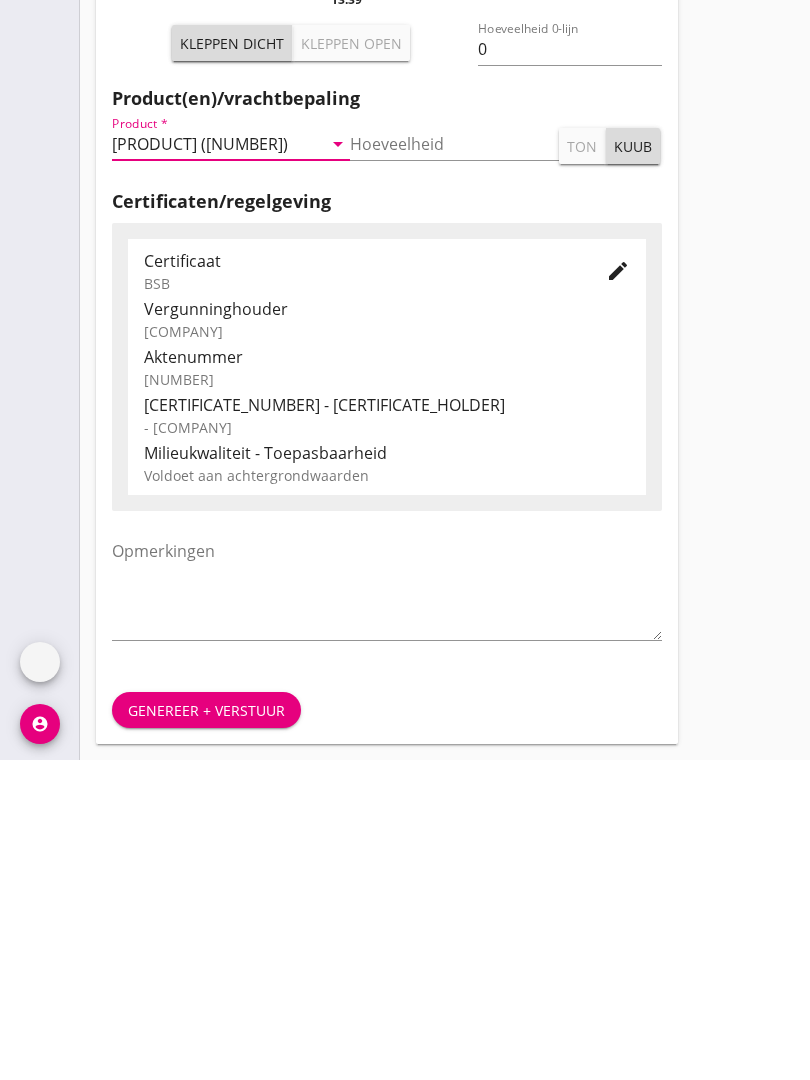 click on "Genereer + verstuur" at bounding box center (206, 1030) 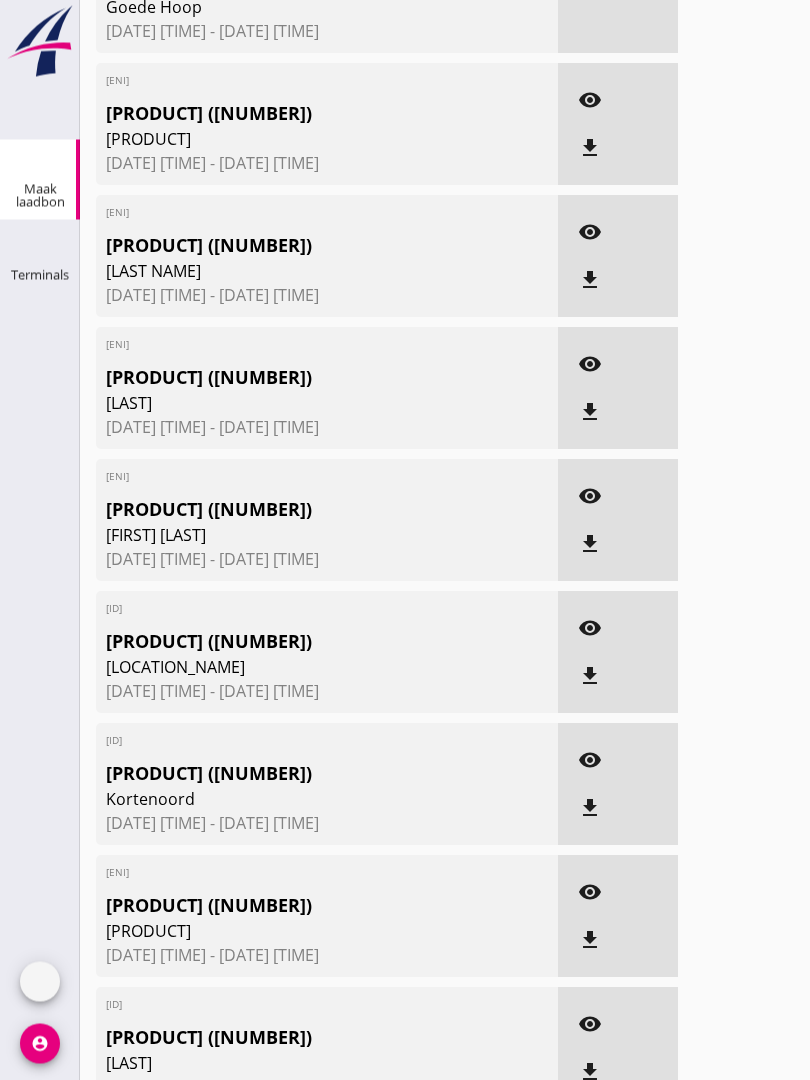 scroll, scrollTop: 0, scrollLeft: 0, axis: both 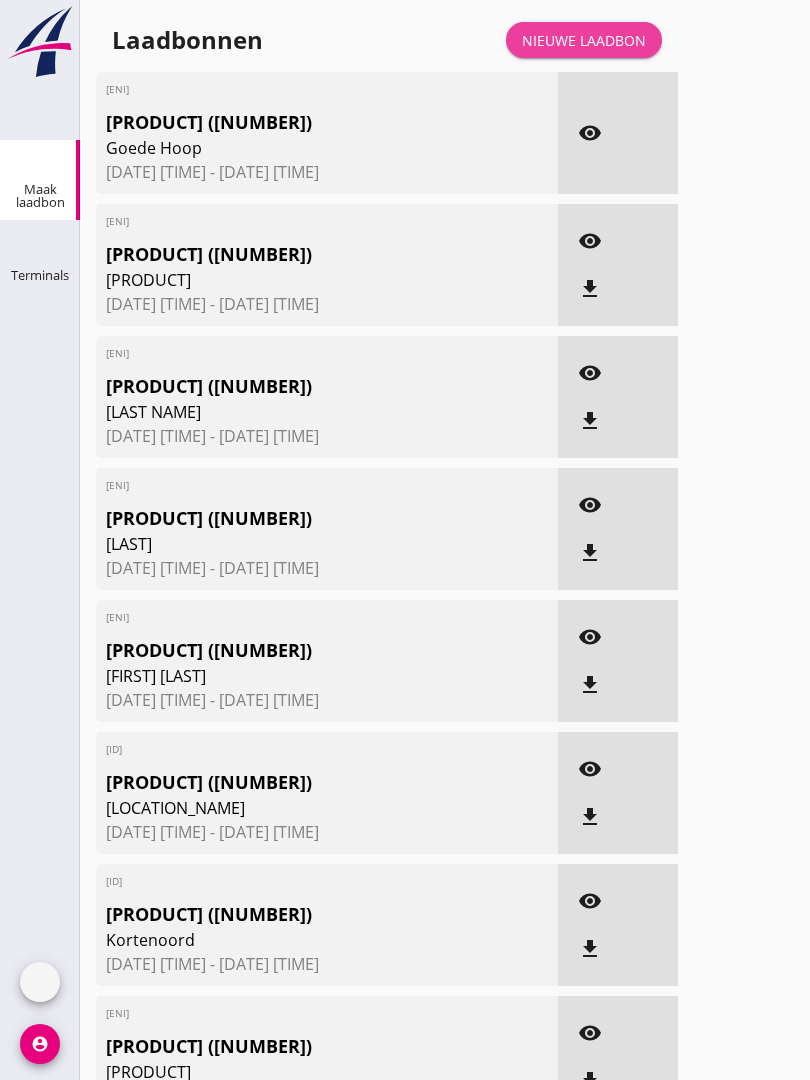 click on "Nieuwe laadbon" at bounding box center [584, 40] 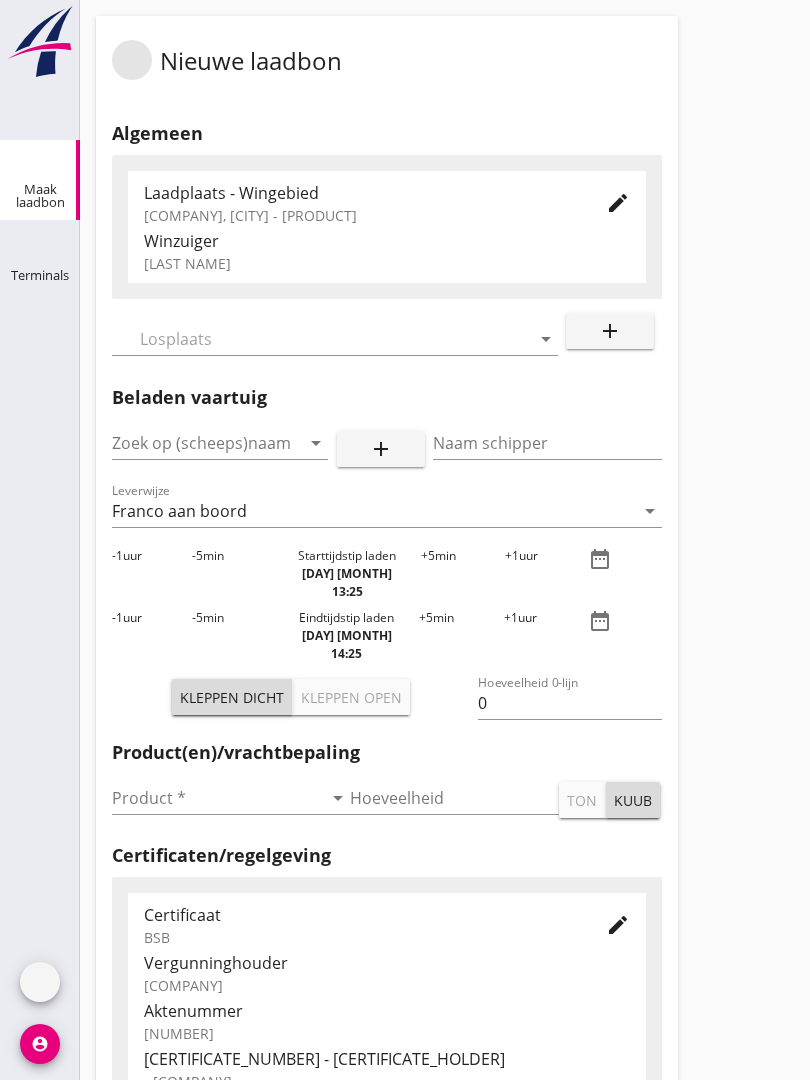 click at bounding box center [321, 339] 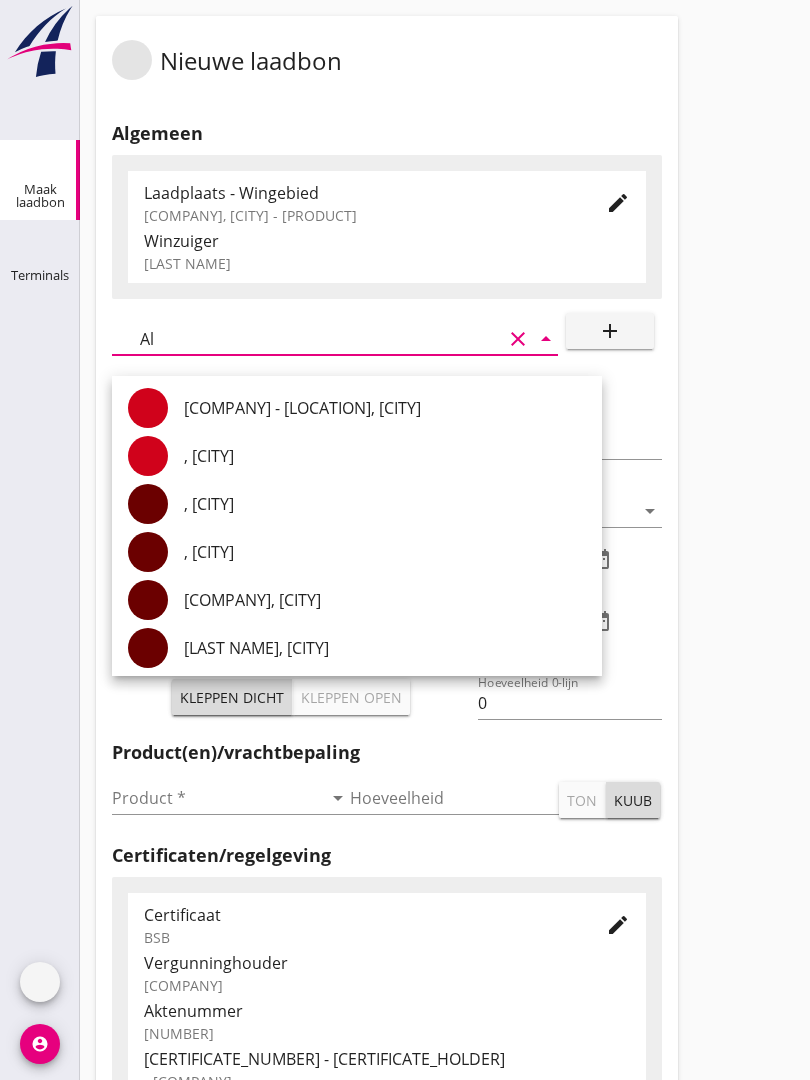 type on "Alp" 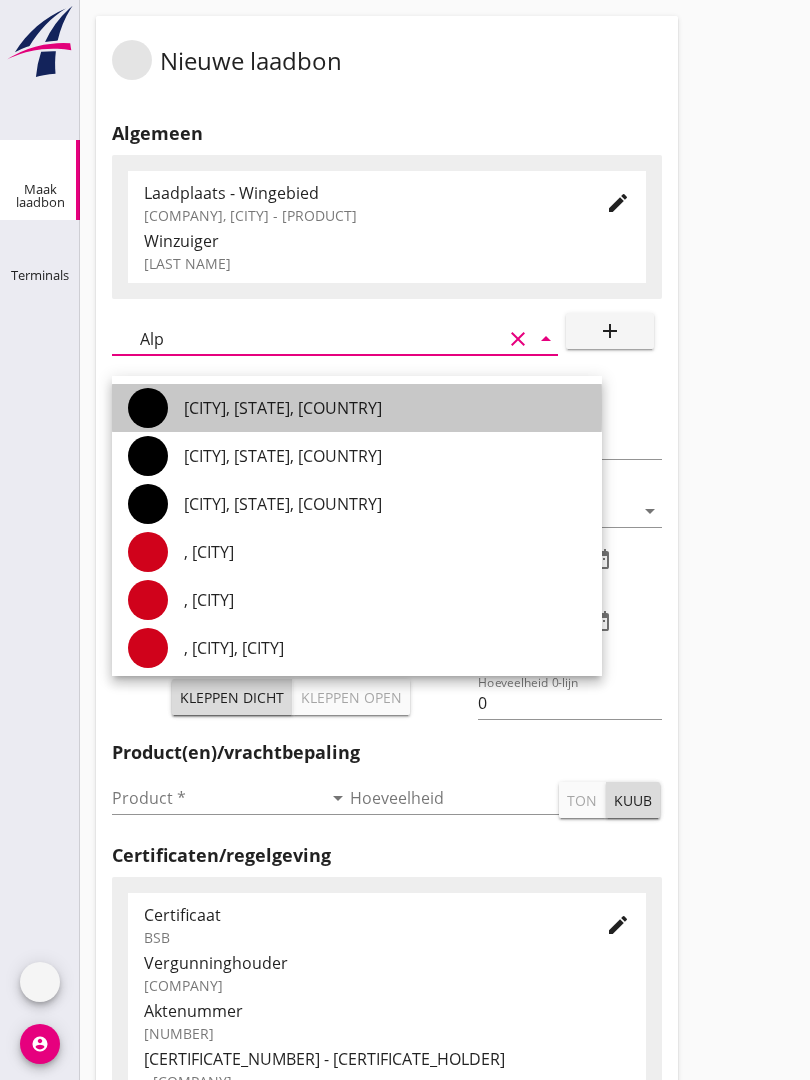 click on "[CITY], [STATE], [COUNTRY]" at bounding box center [385, 408] 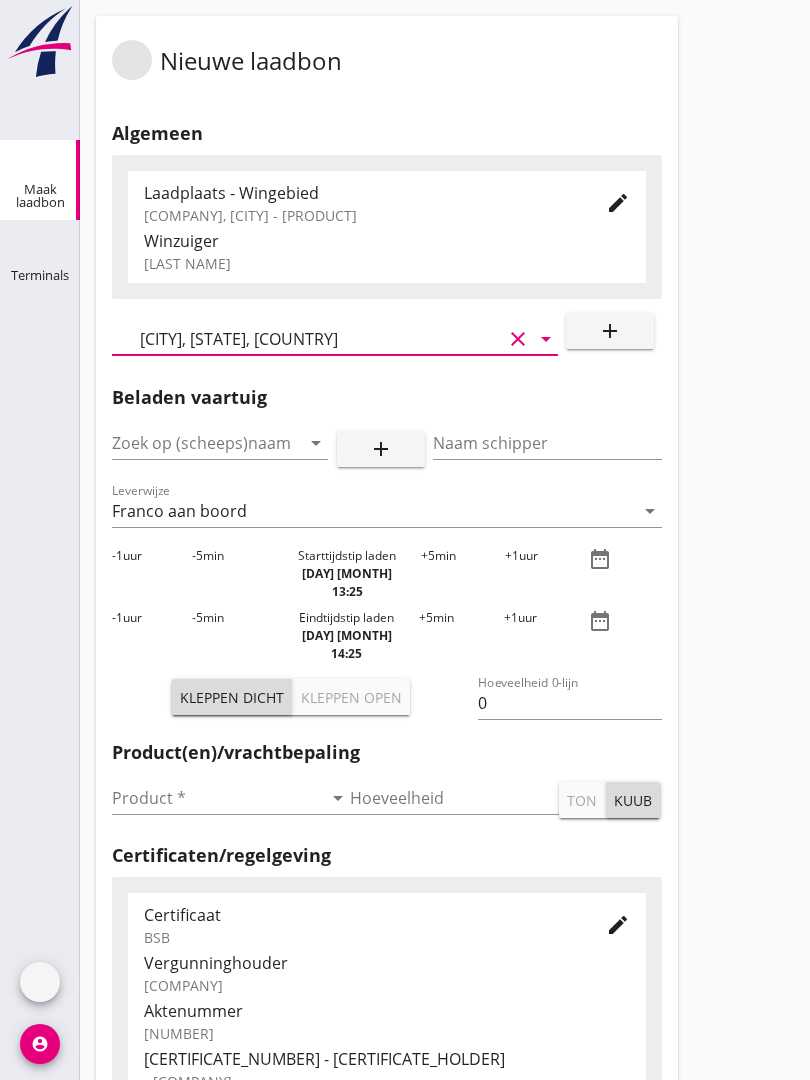 click at bounding box center (192, 443) 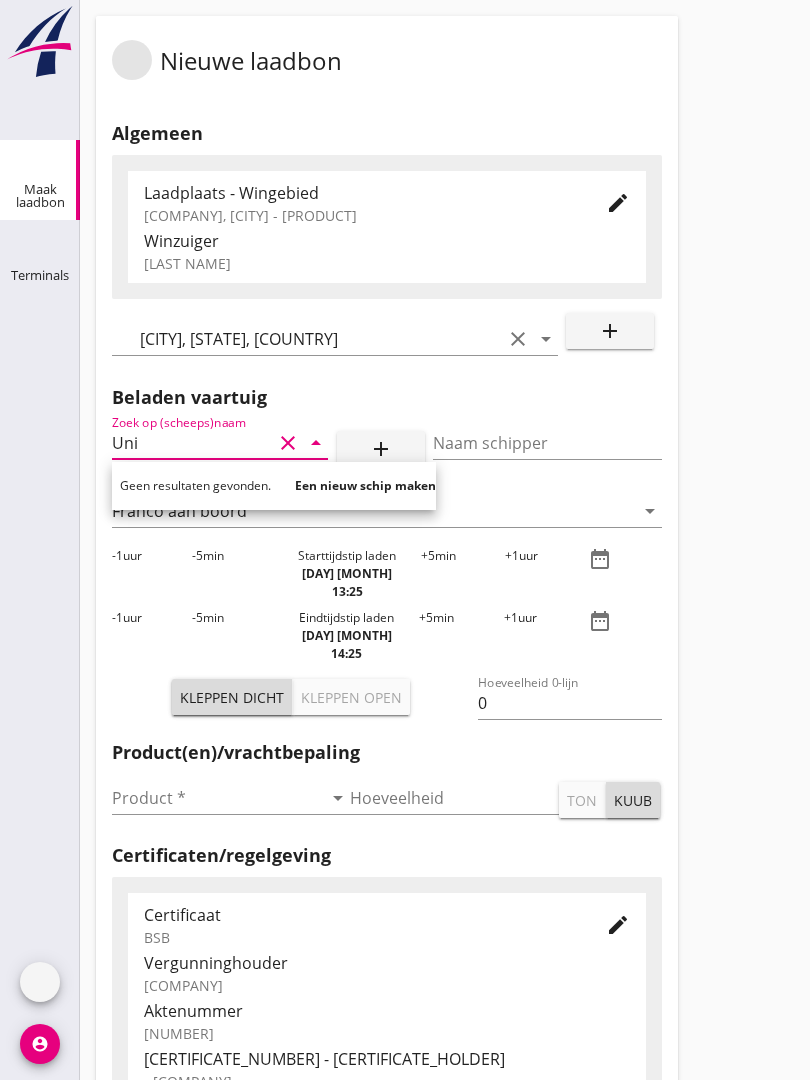 type on "Unio" 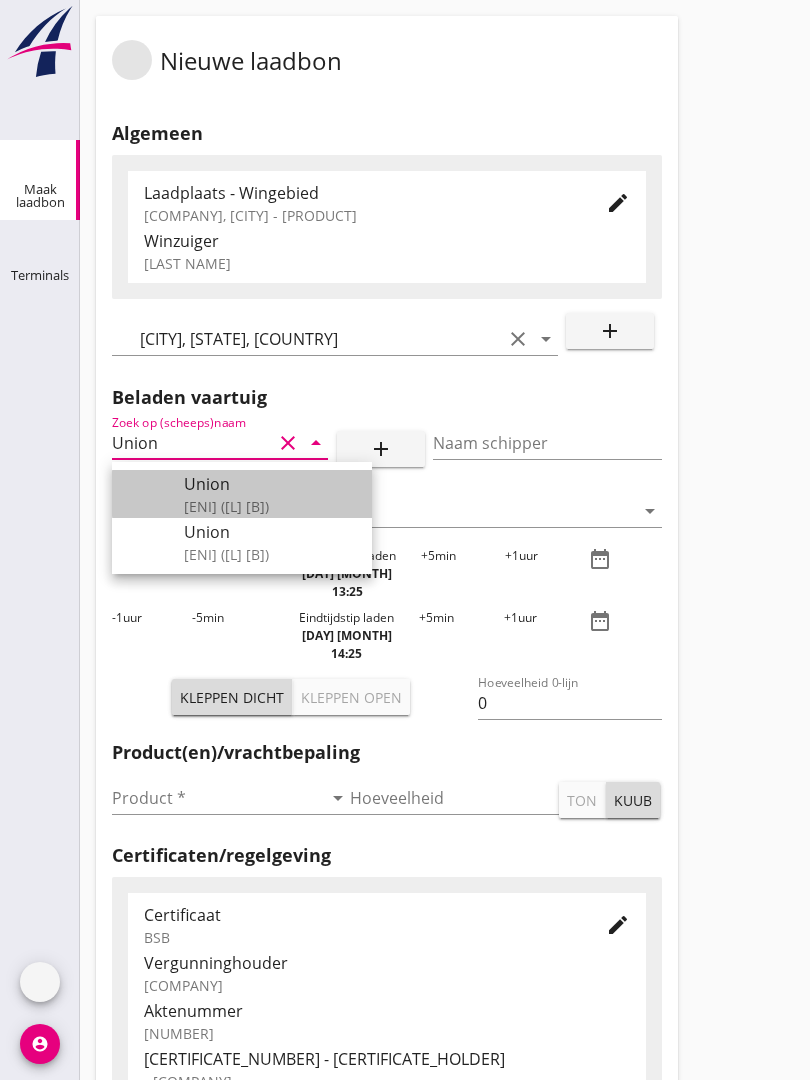click on "[BRAND] ENI: [NUMBER] (L:[NUMBER] x B:[NUMBER])" at bounding box center (270, 494) 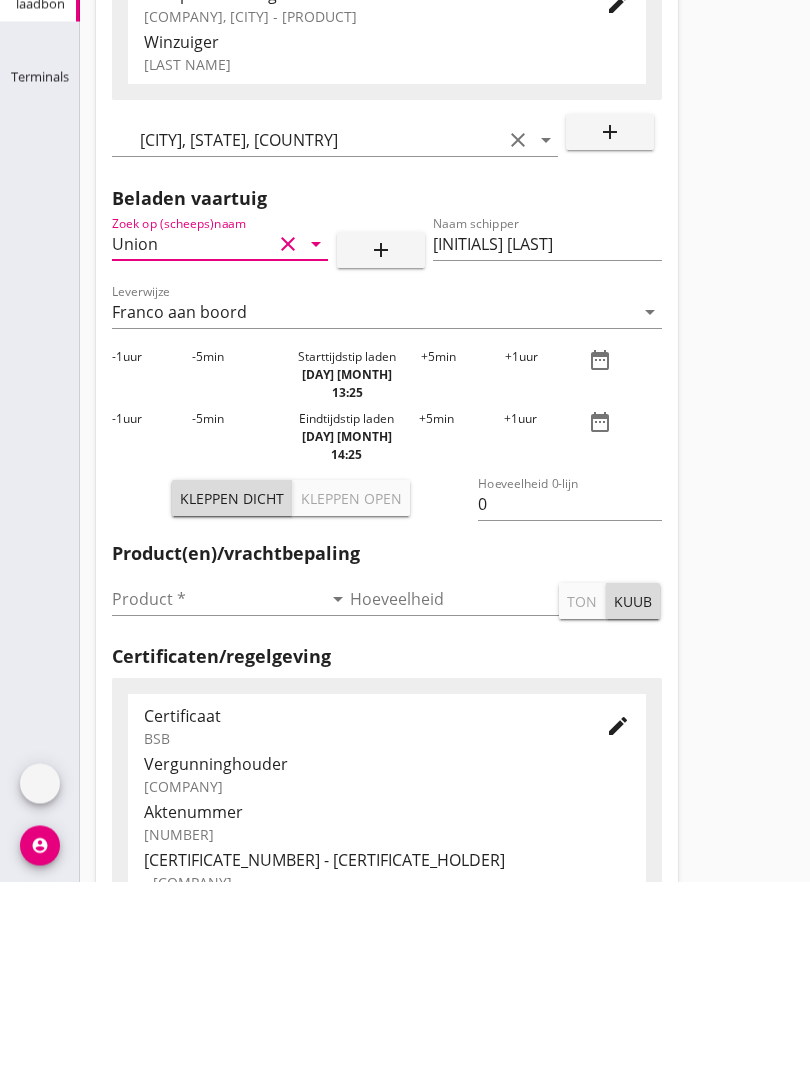 click at bounding box center [217, 798] 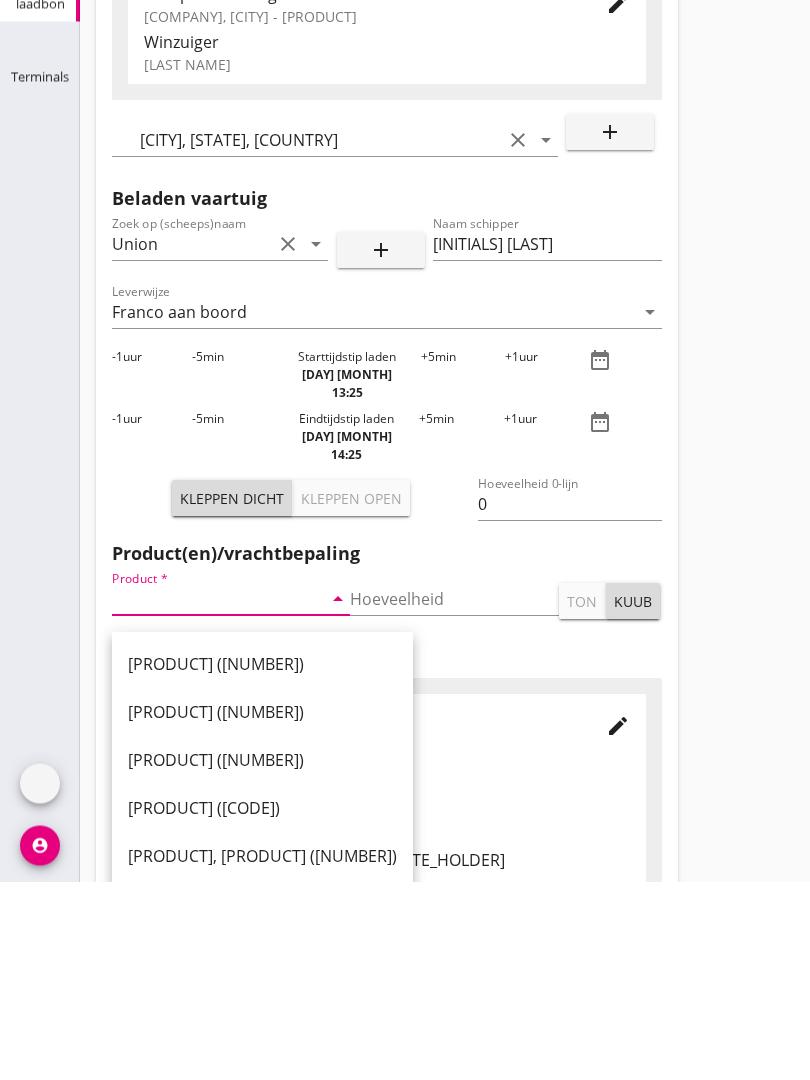 click on "[PRODUCT] ([NUMBER])" at bounding box center [262, 863] 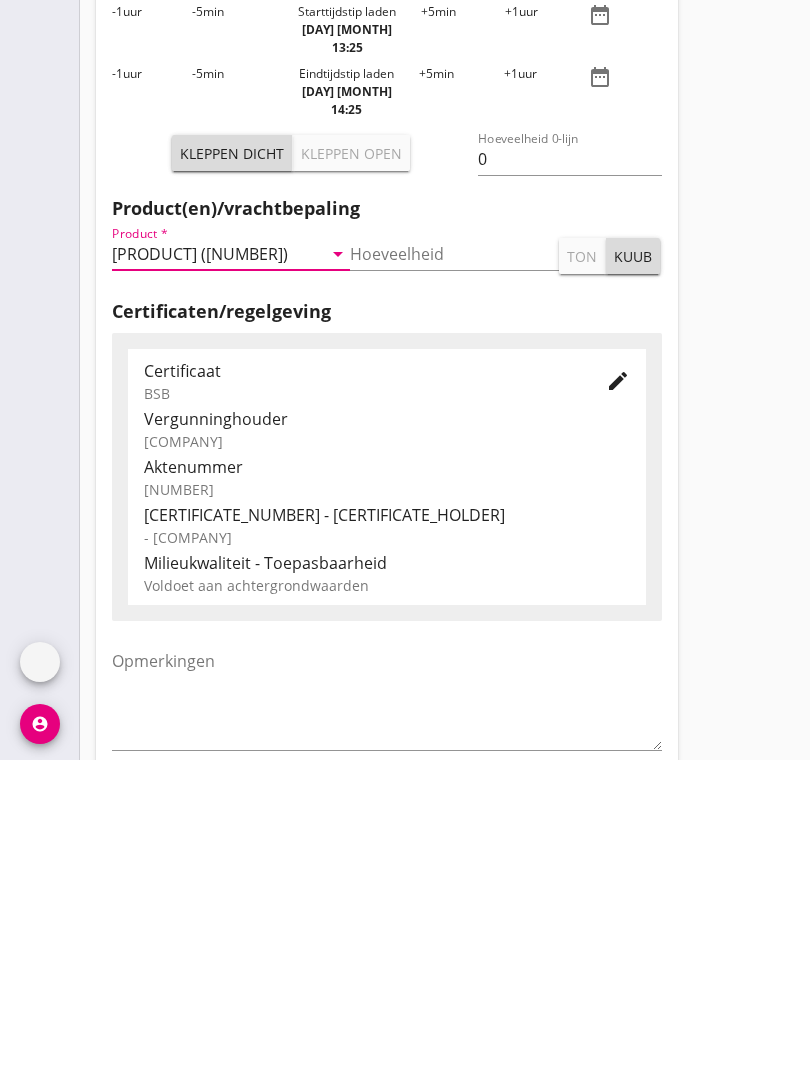 scroll, scrollTop: 350, scrollLeft: 0, axis: vertical 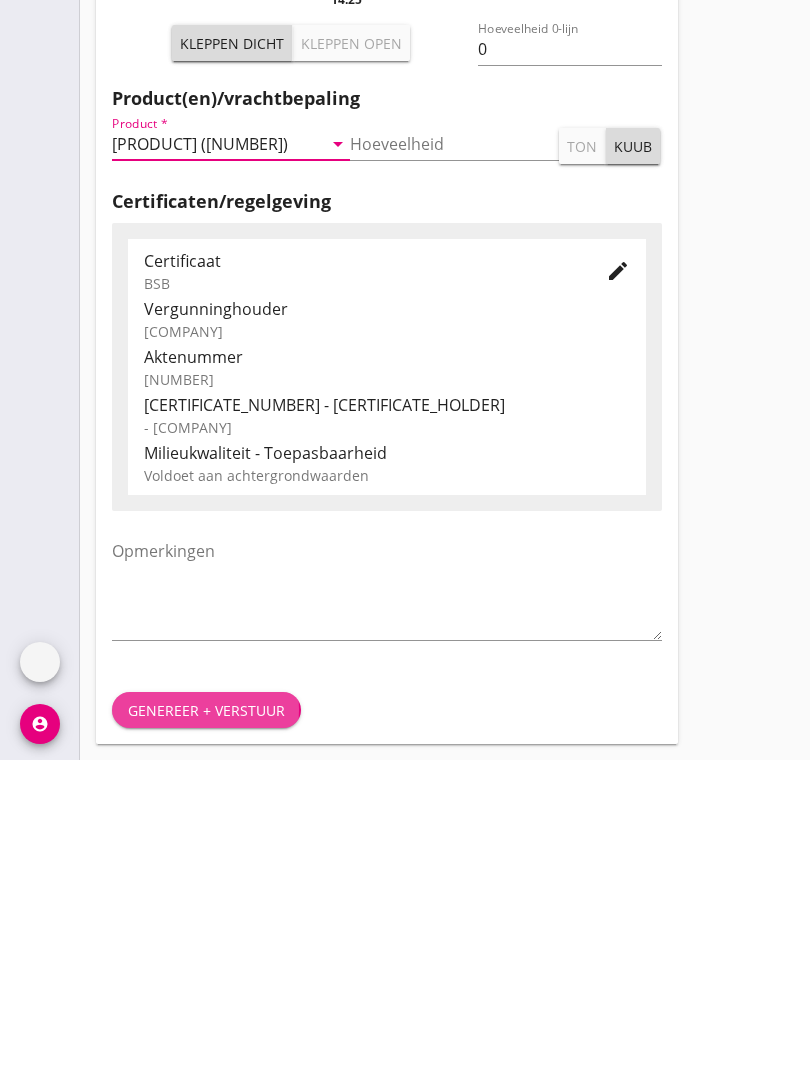 click on "Genereer + verstuur" at bounding box center (206, 1030) 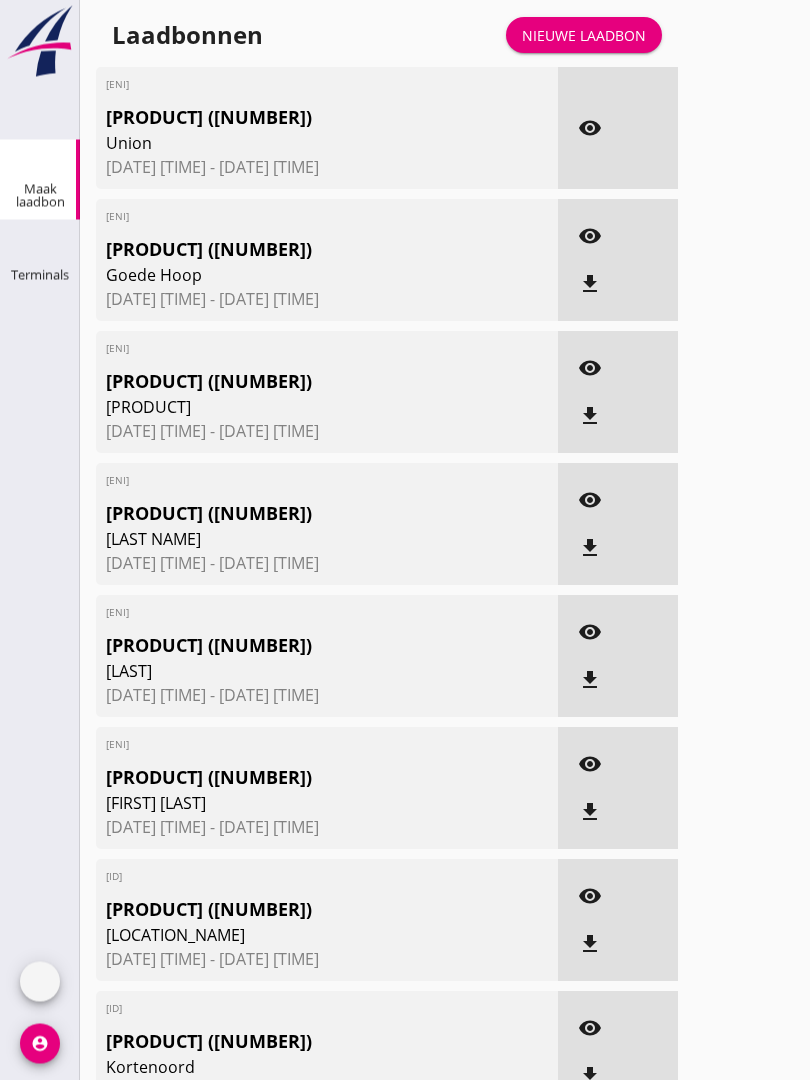 scroll, scrollTop: 0, scrollLeft: 0, axis: both 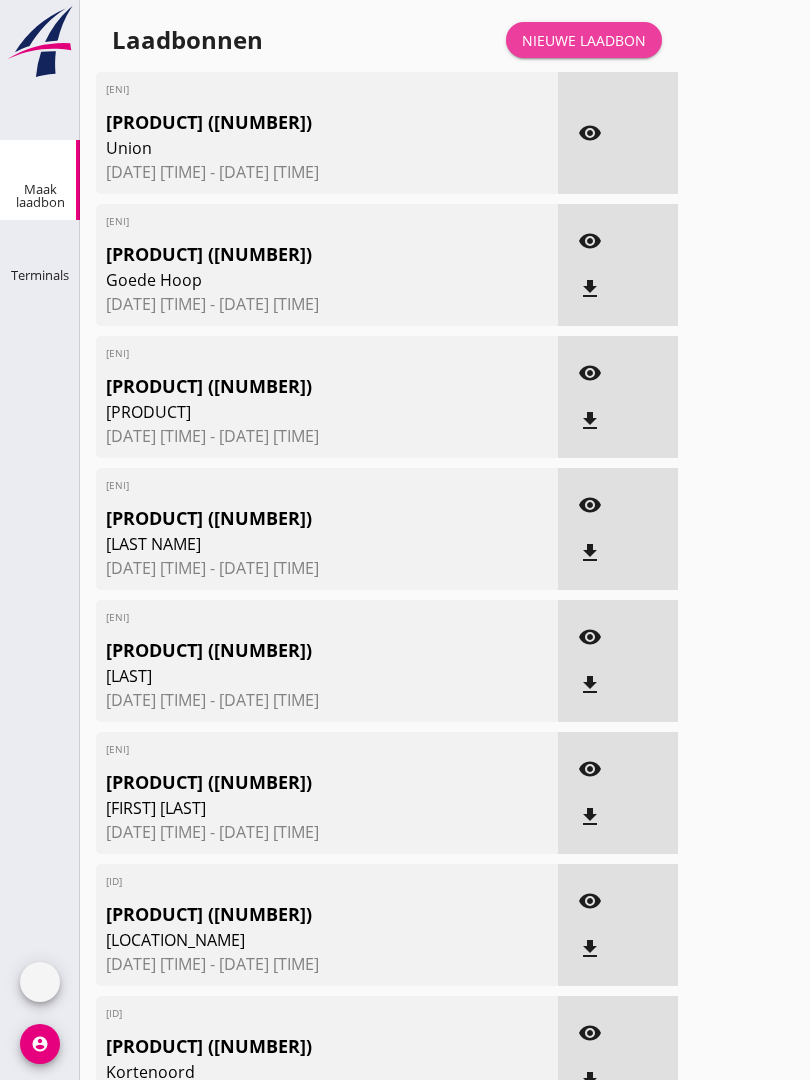 click on "Nieuwe laadbon" at bounding box center [584, 40] 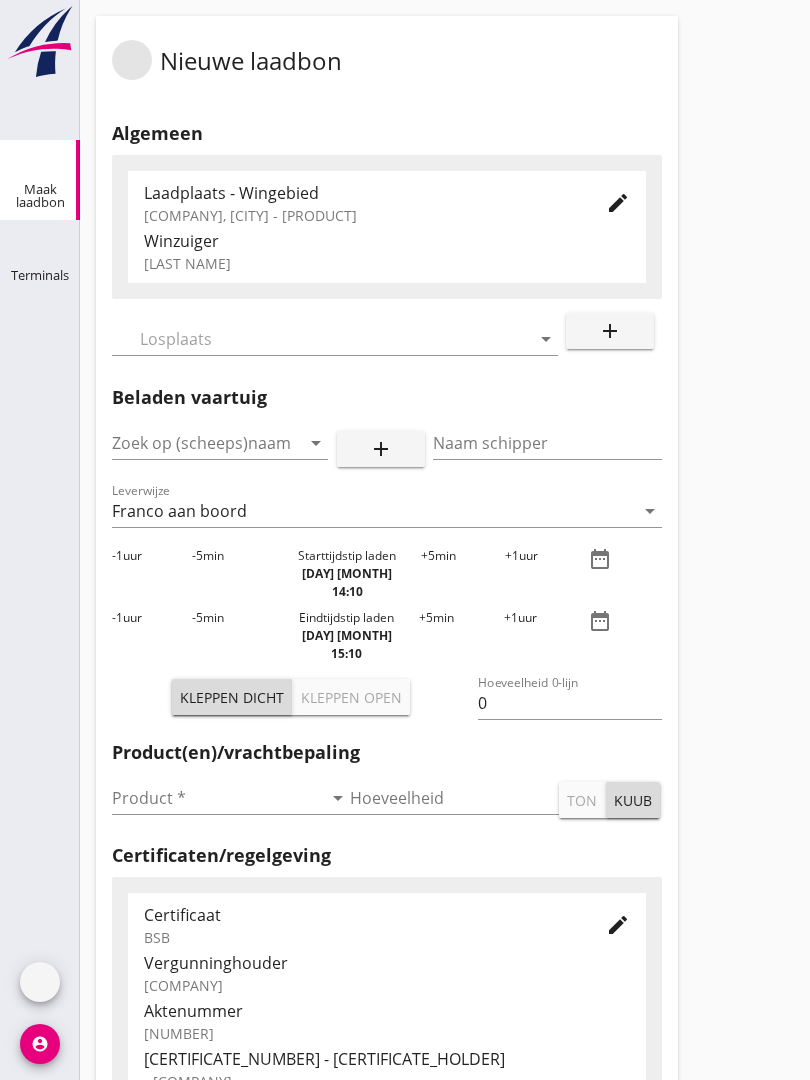 click at bounding box center (321, 339) 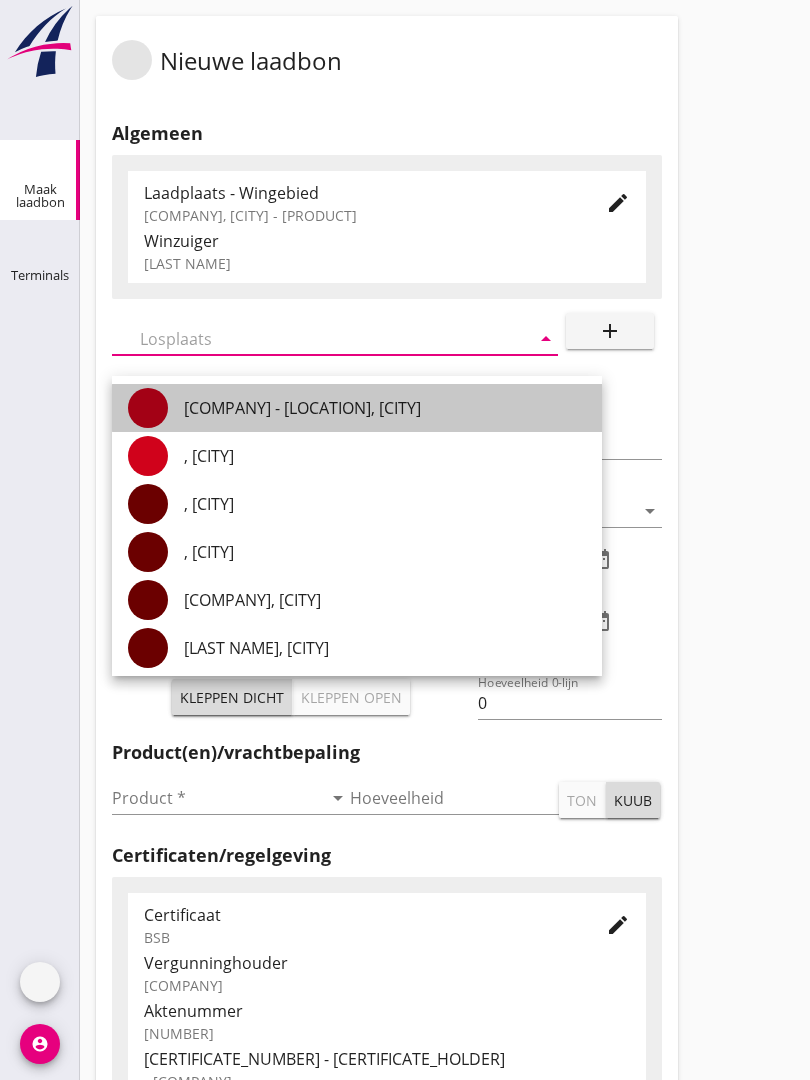 click on "[COMPANY] - [LOCATION], [CITY]" at bounding box center [385, 408] 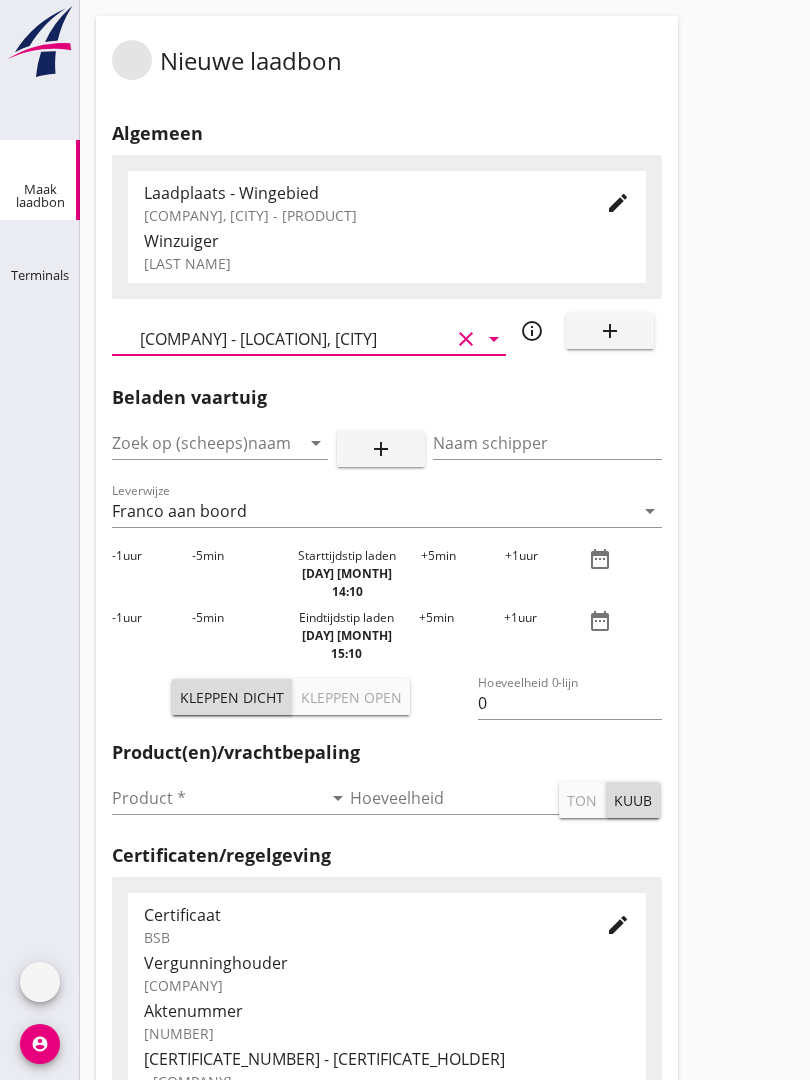 click at bounding box center [192, 443] 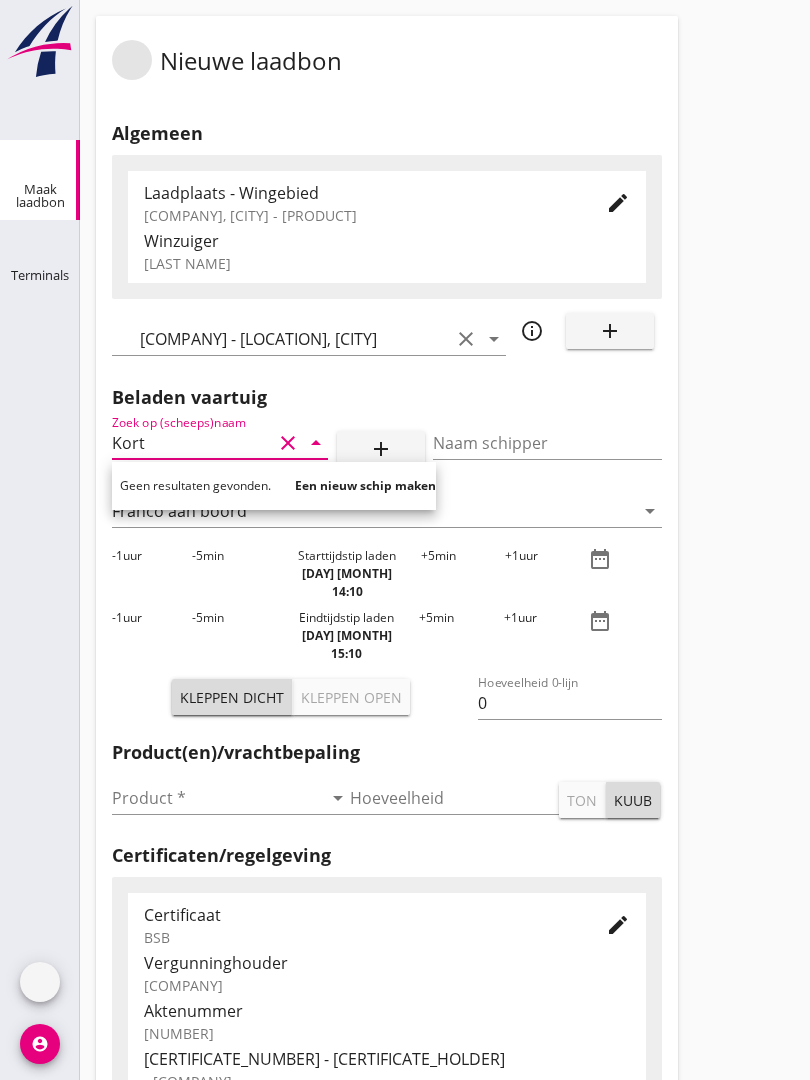type on "Korte" 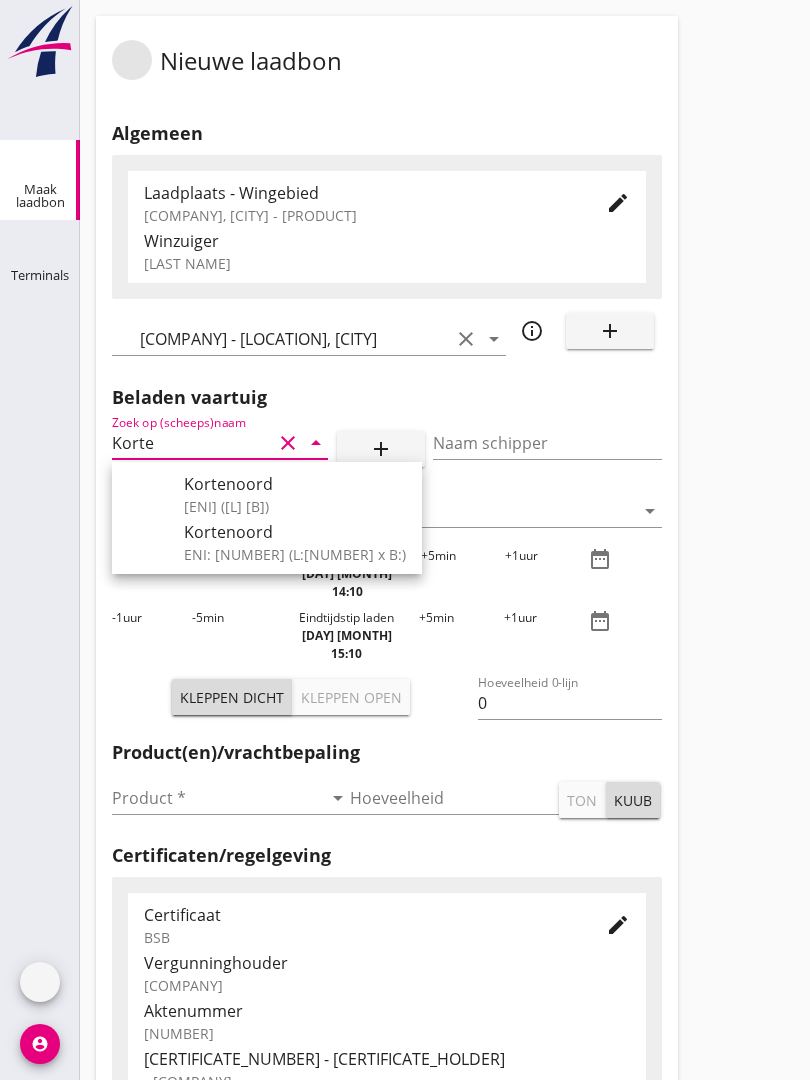 click on "Kortenoord" at bounding box center [295, 484] 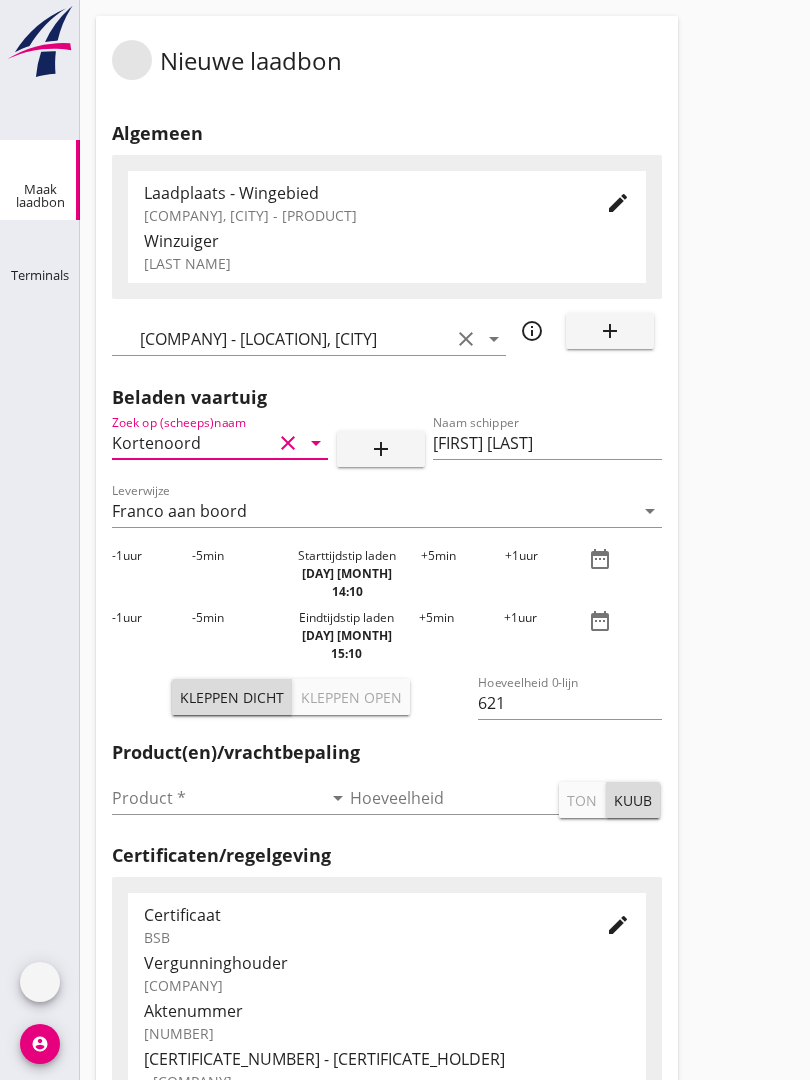 click on "Kleppen open" at bounding box center [351, 697] 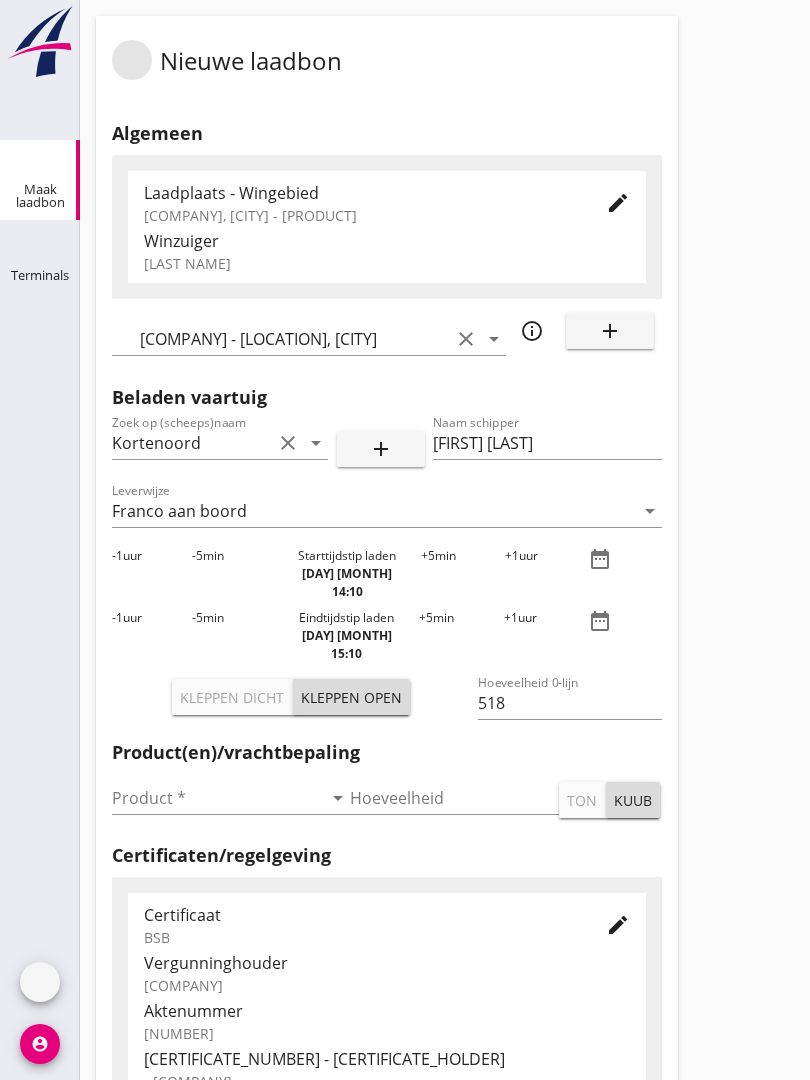 click at bounding box center (217, 798) 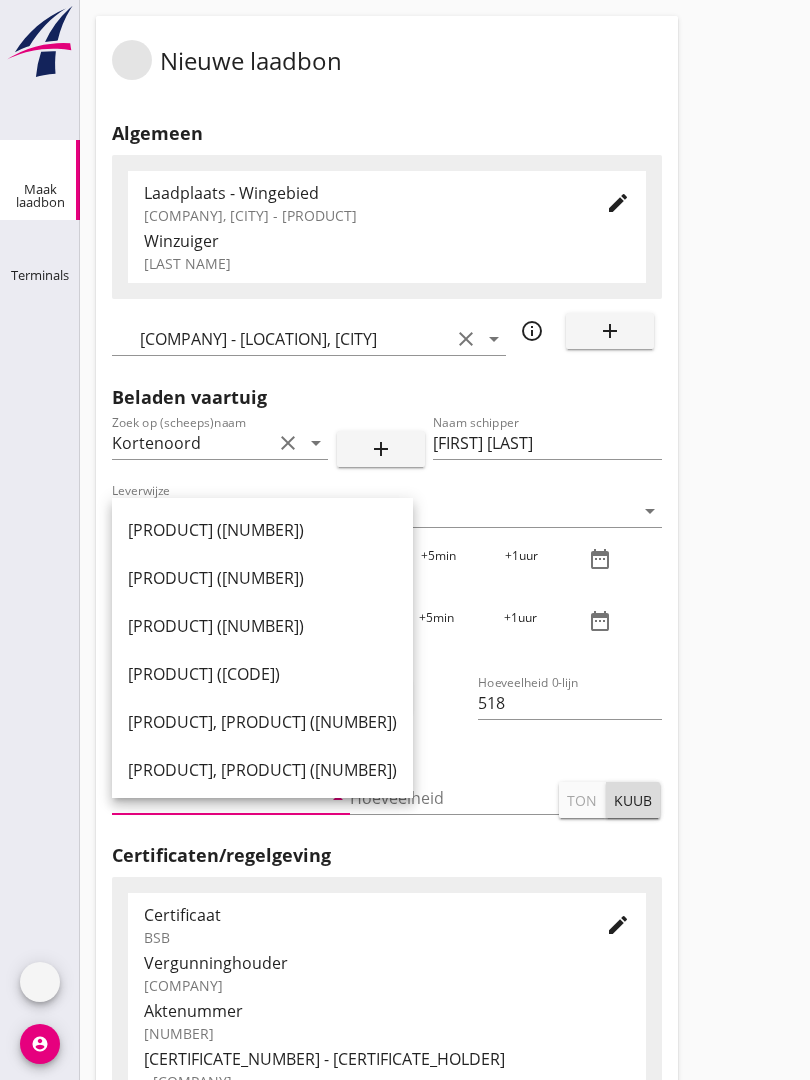 scroll, scrollTop: 114, scrollLeft: 0, axis: vertical 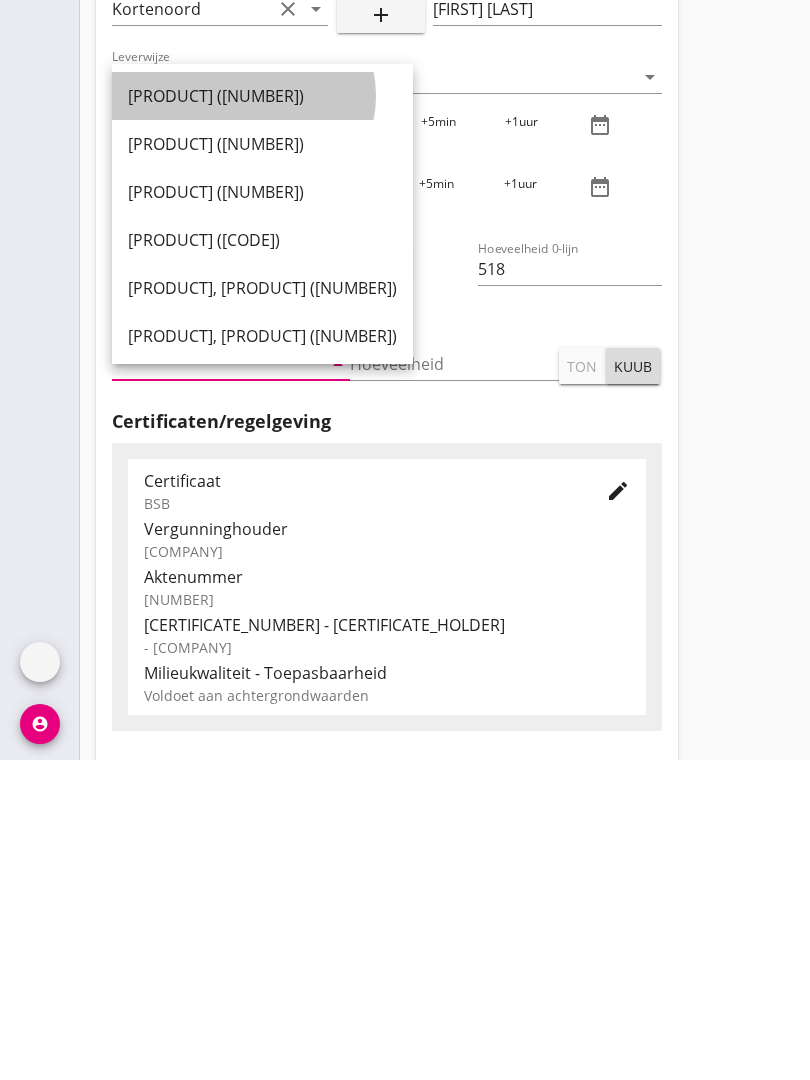 click on "[PRODUCT] ([NUMBER])" at bounding box center [262, 416] 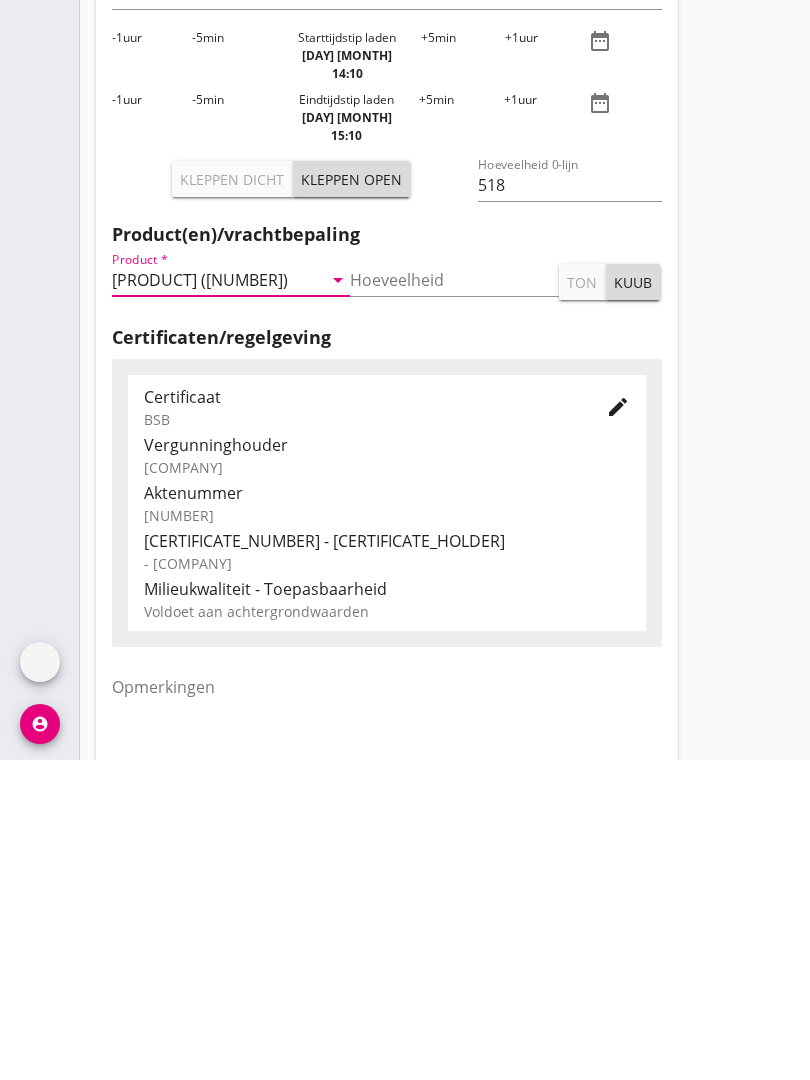 scroll, scrollTop: 350, scrollLeft: 0, axis: vertical 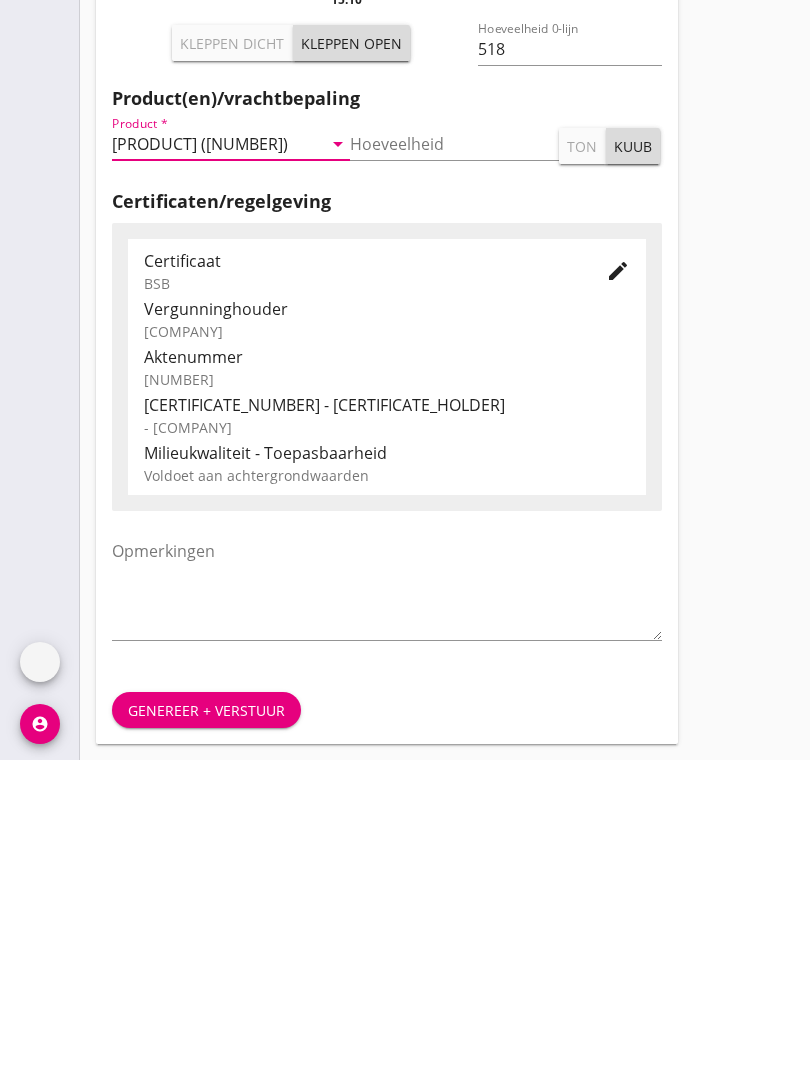 click on "Genereer + verstuur" at bounding box center [206, 1030] 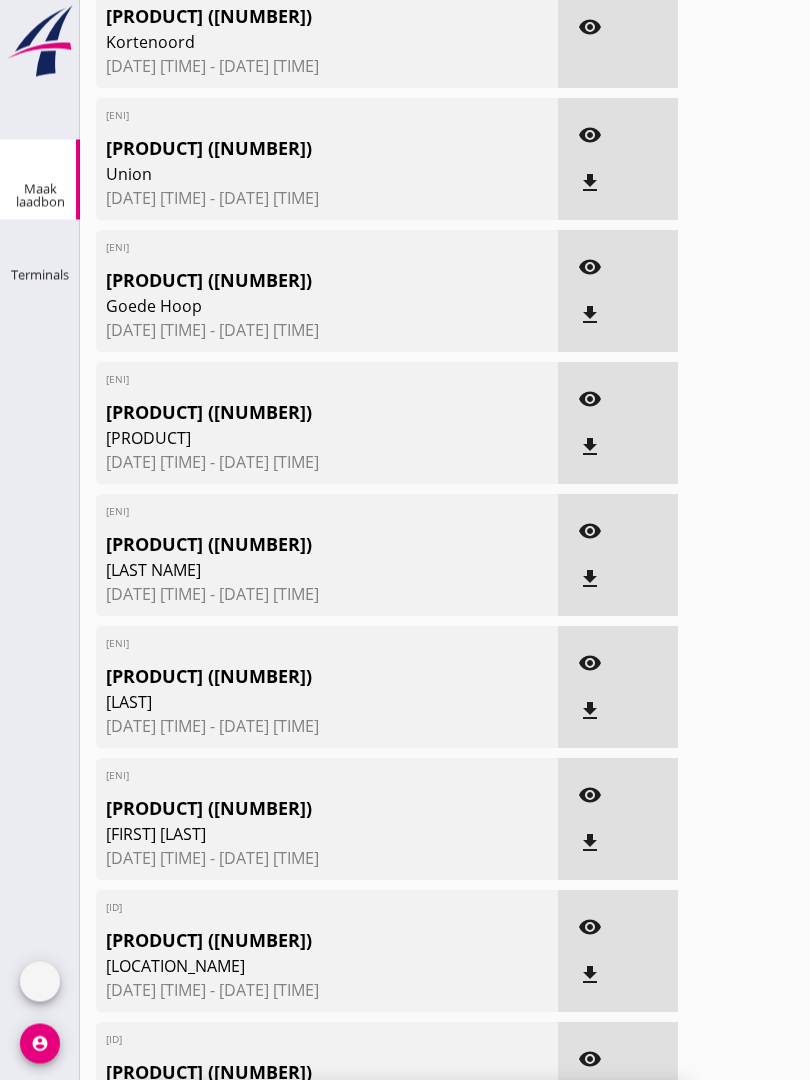 scroll, scrollTop: 0, scrollLeft: 0, axis: both 